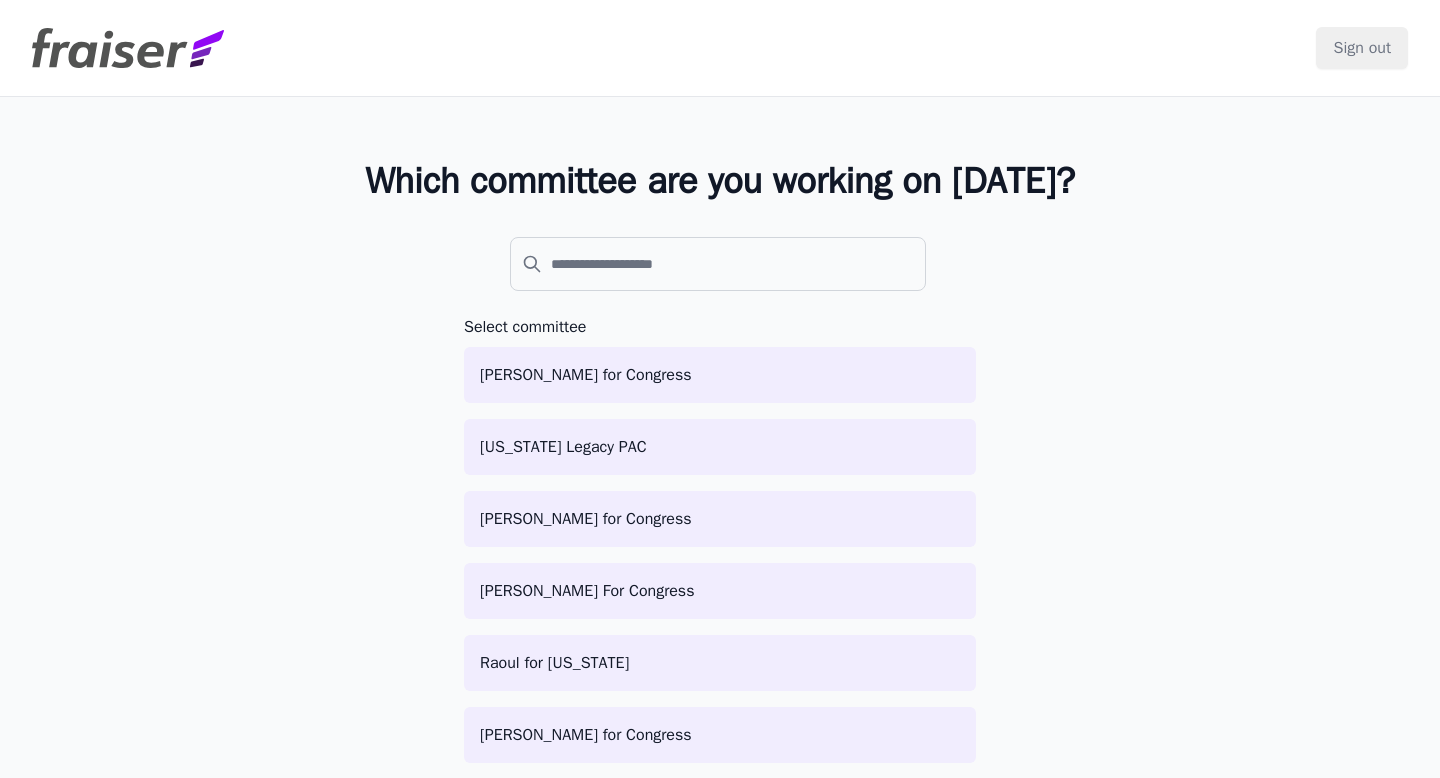 scroll, scrollTop: 0, scrollLeft: 0, axis: both 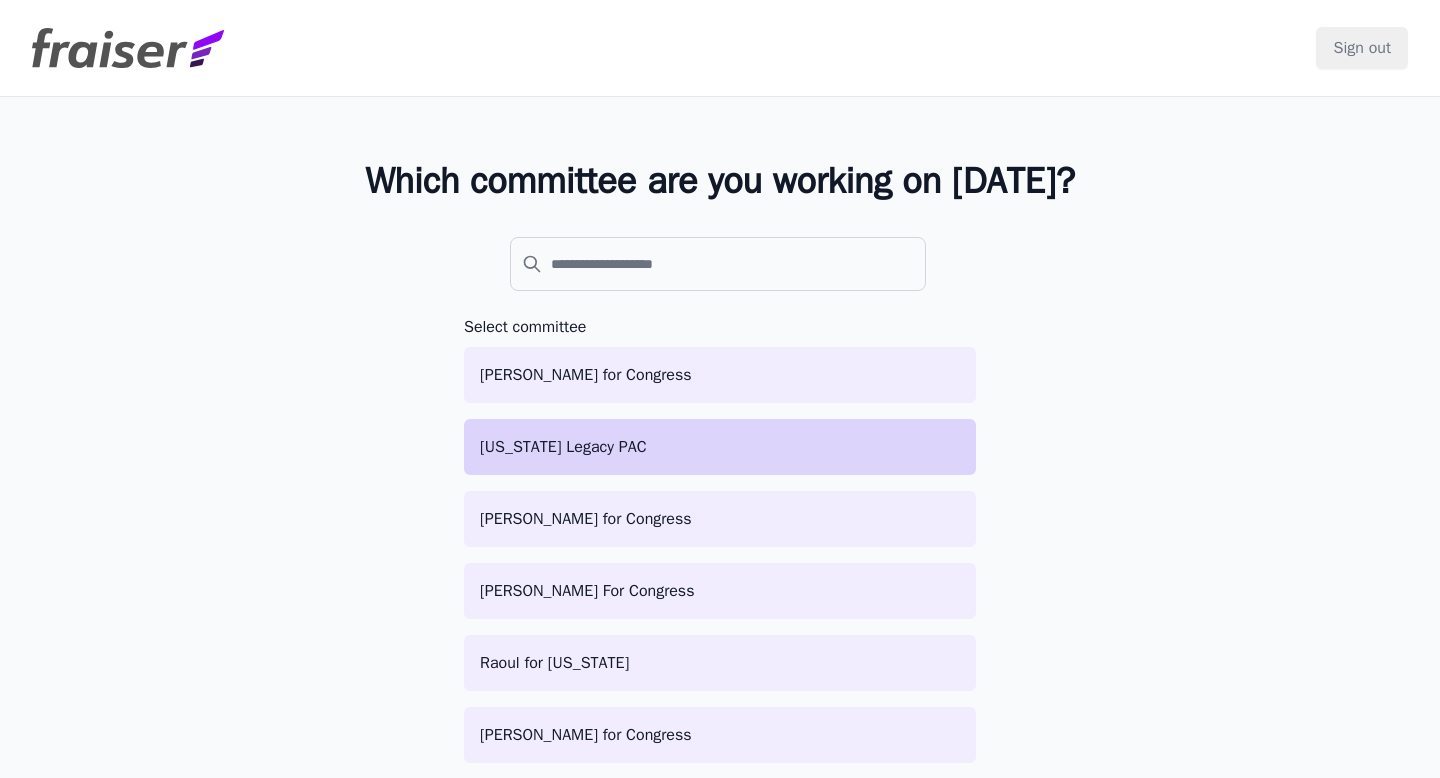 click on "[US_STATE] Legacy PAC" at bounding box center [720, 447] 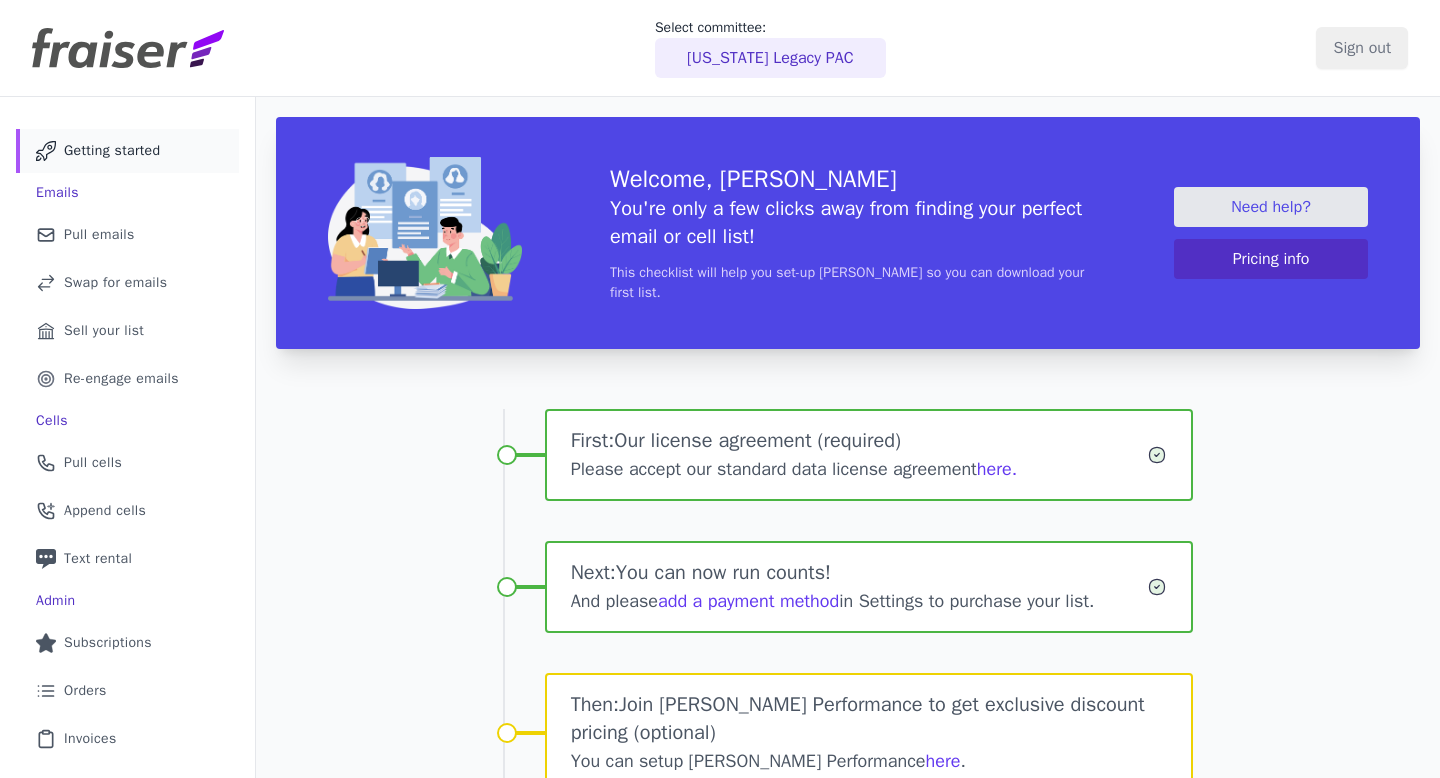 scroll, scrollTop: 0, scrollLeft: 0, axis: both 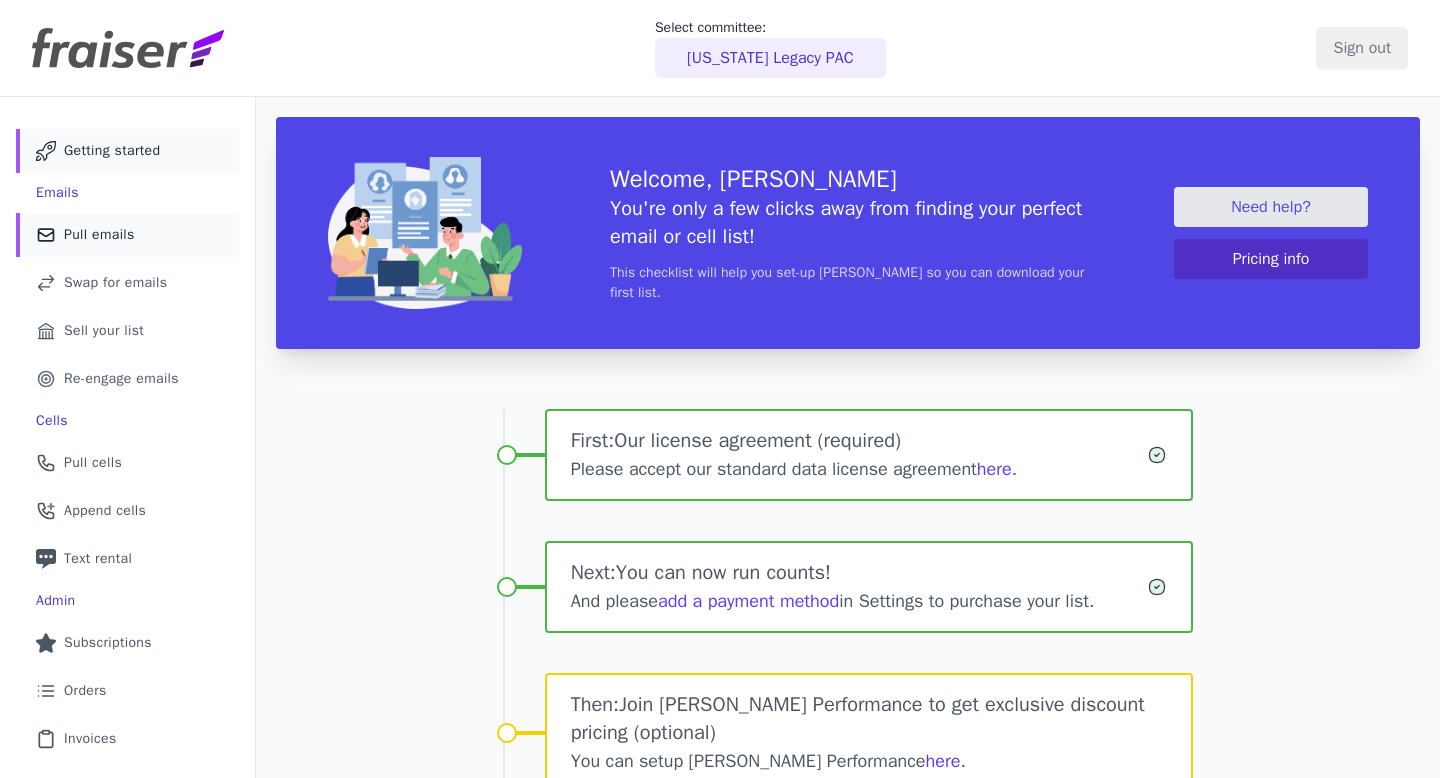 click on "Pull emails" at bounding box center (99, 235) 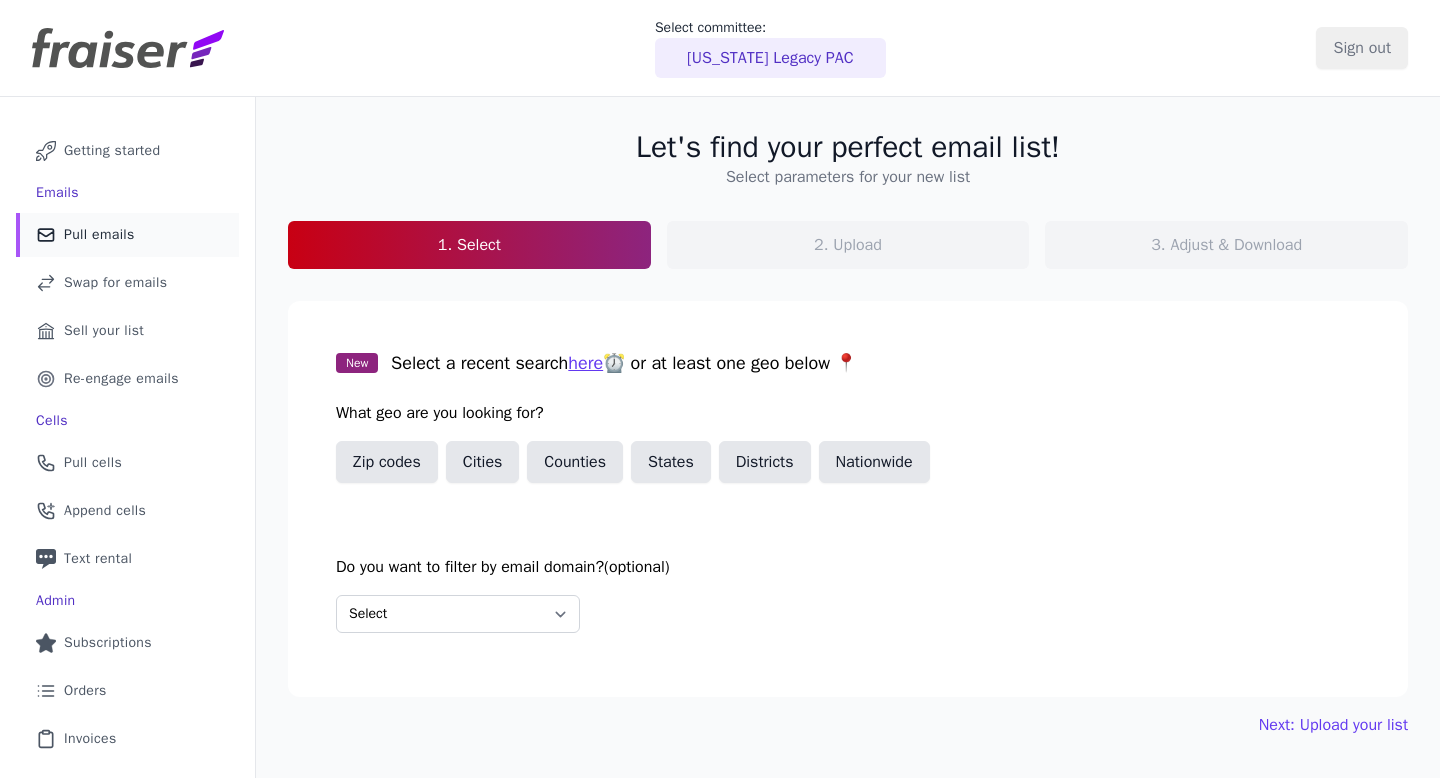 scroll, scrollTop: 0, scrollLeft: 0, axis: both 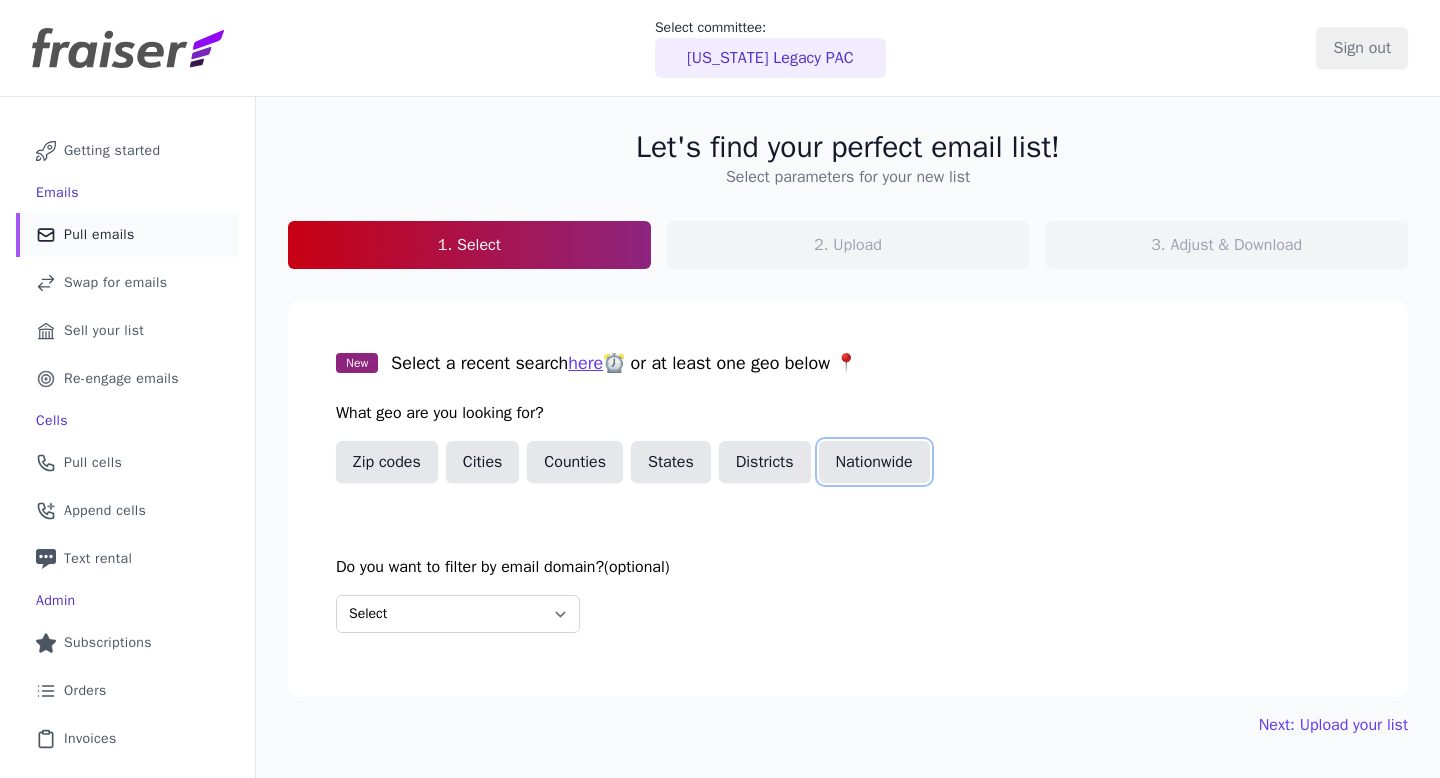 click on "Nationwide" at bounding box center (874, 462) 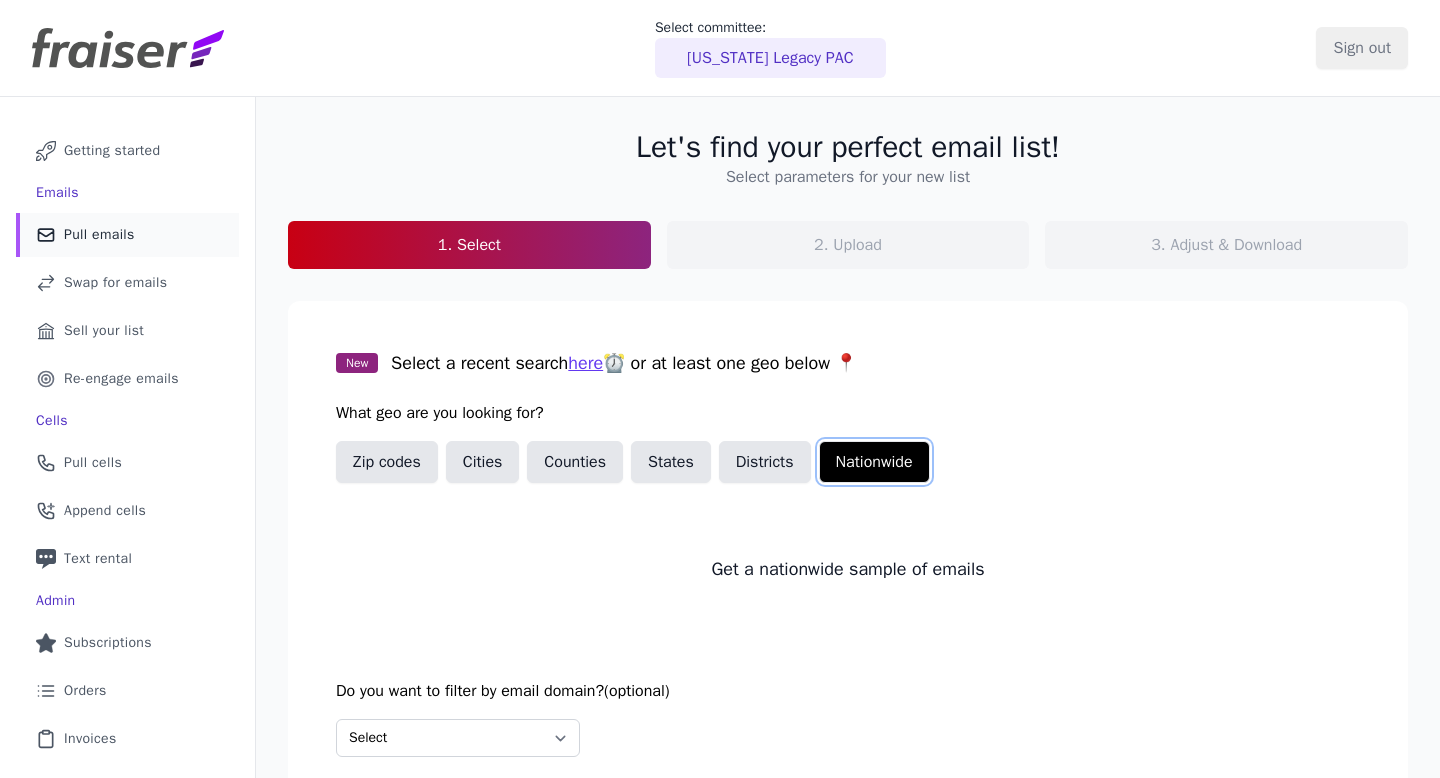 scroll, scrollTop: 127, scrollLeft: 0, axis: vertical 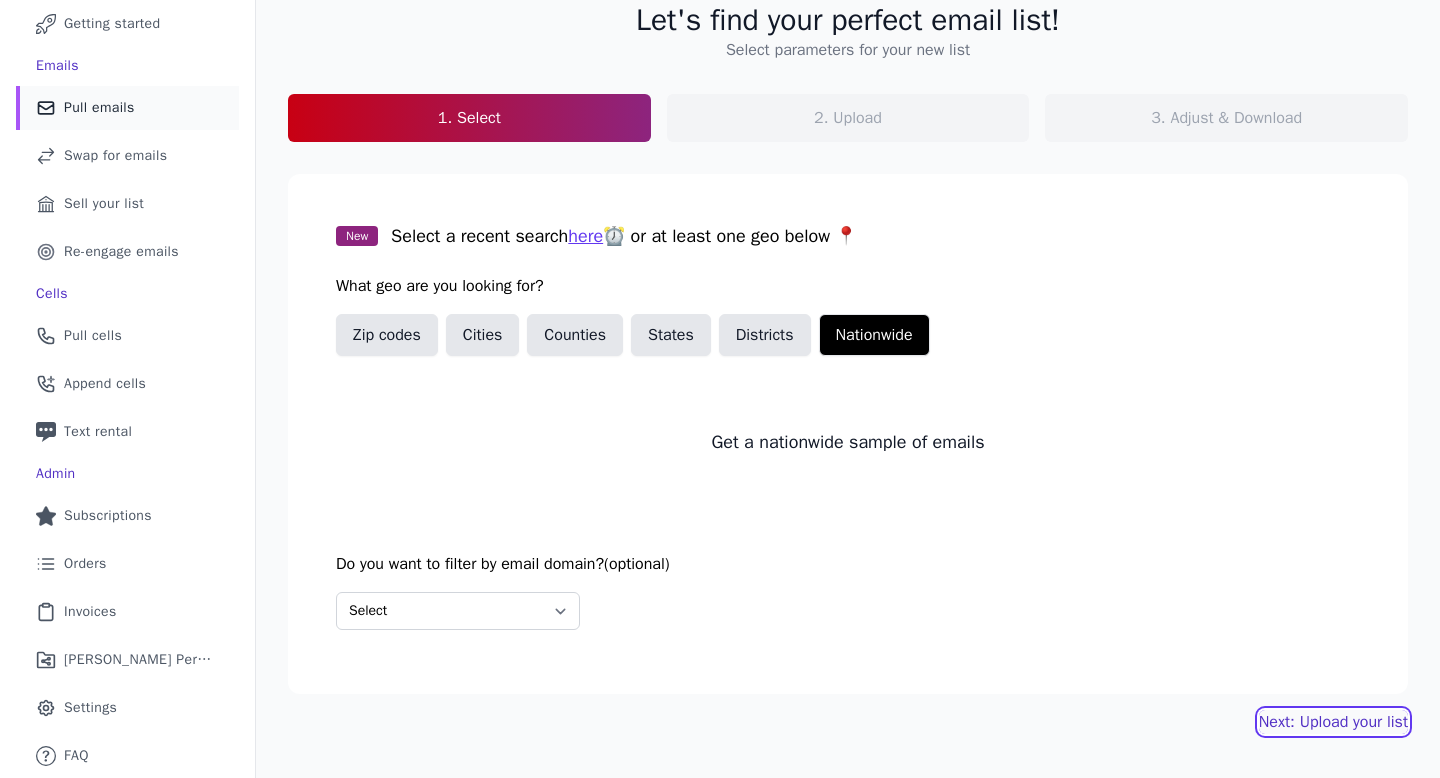 click on "Next: Upload your list" at bounding box center (1333, 722) 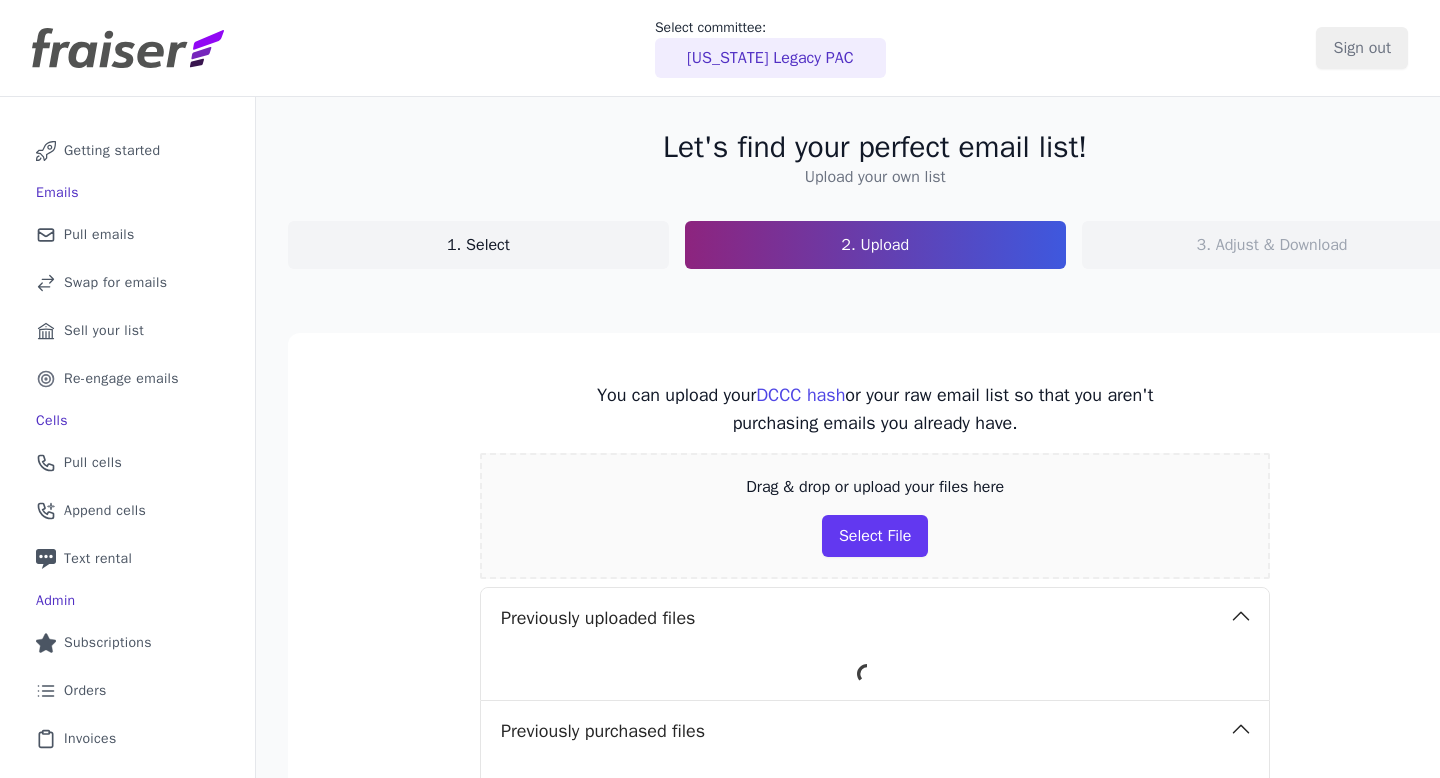 scroll, scrollTop: 0, scrollLeft: 0, axis: both 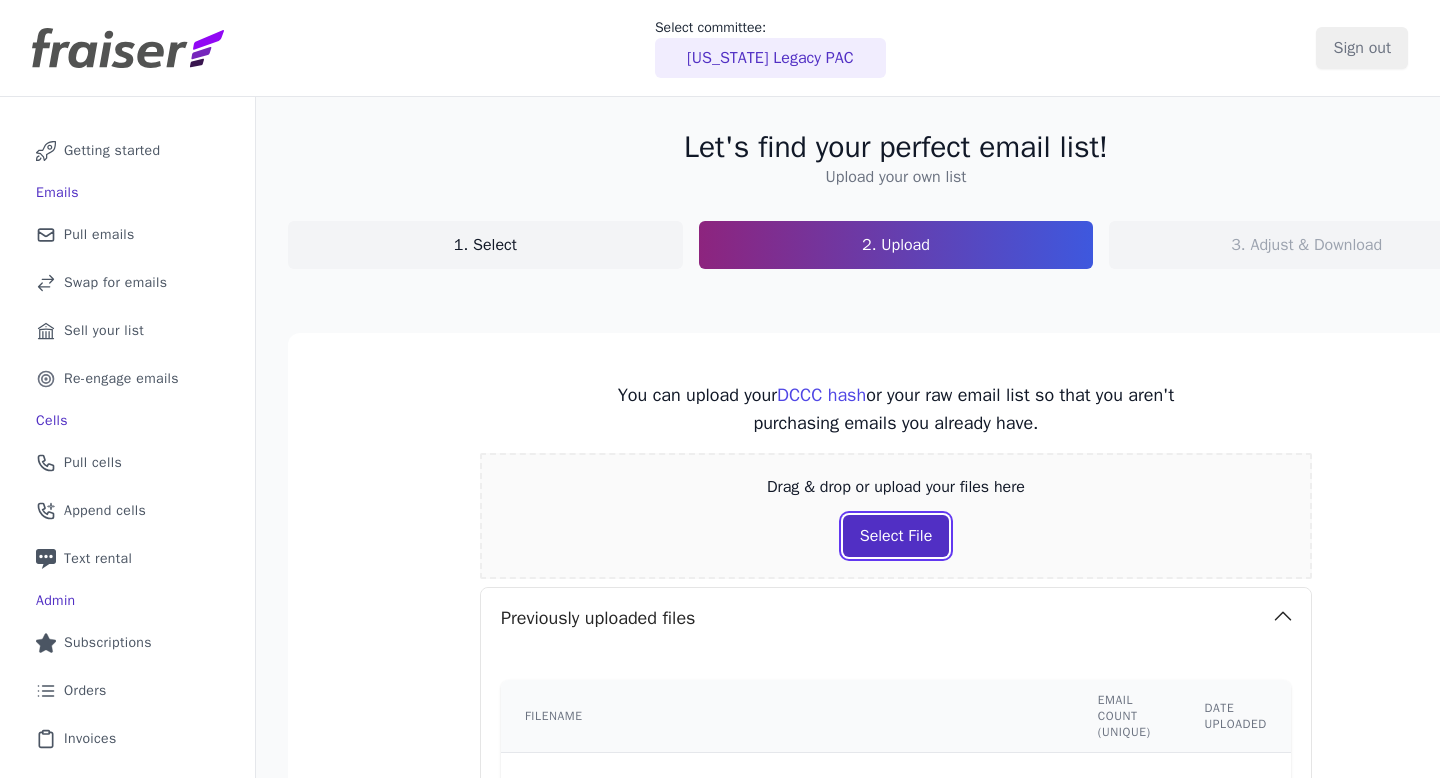 click on "Select File" at bounding box center [896, 536] 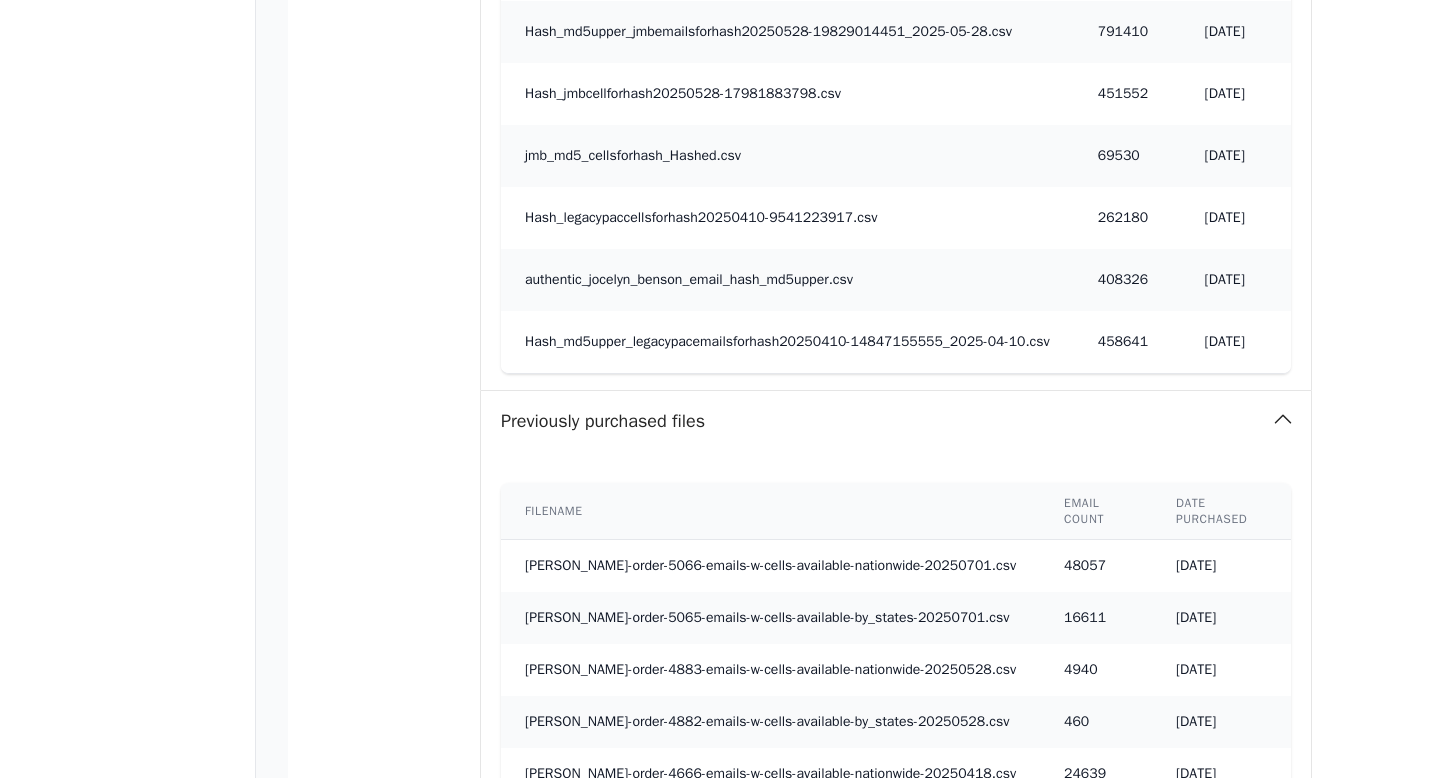 scroll, scrollTop: 1713, scrollLeft: 0, axis: vertical 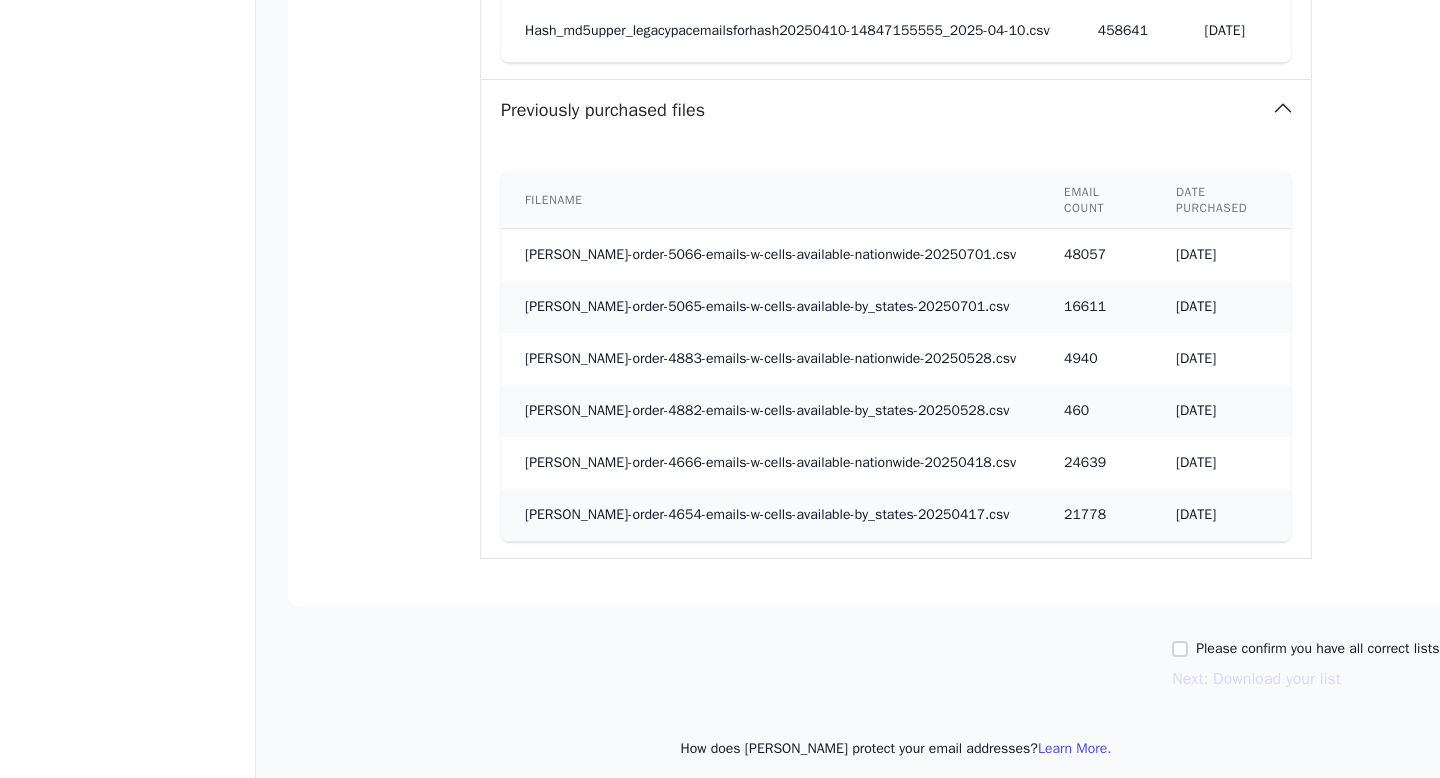 click on "Please confirm you have all correct lists uploaded." at bounding box center (1350, 649) 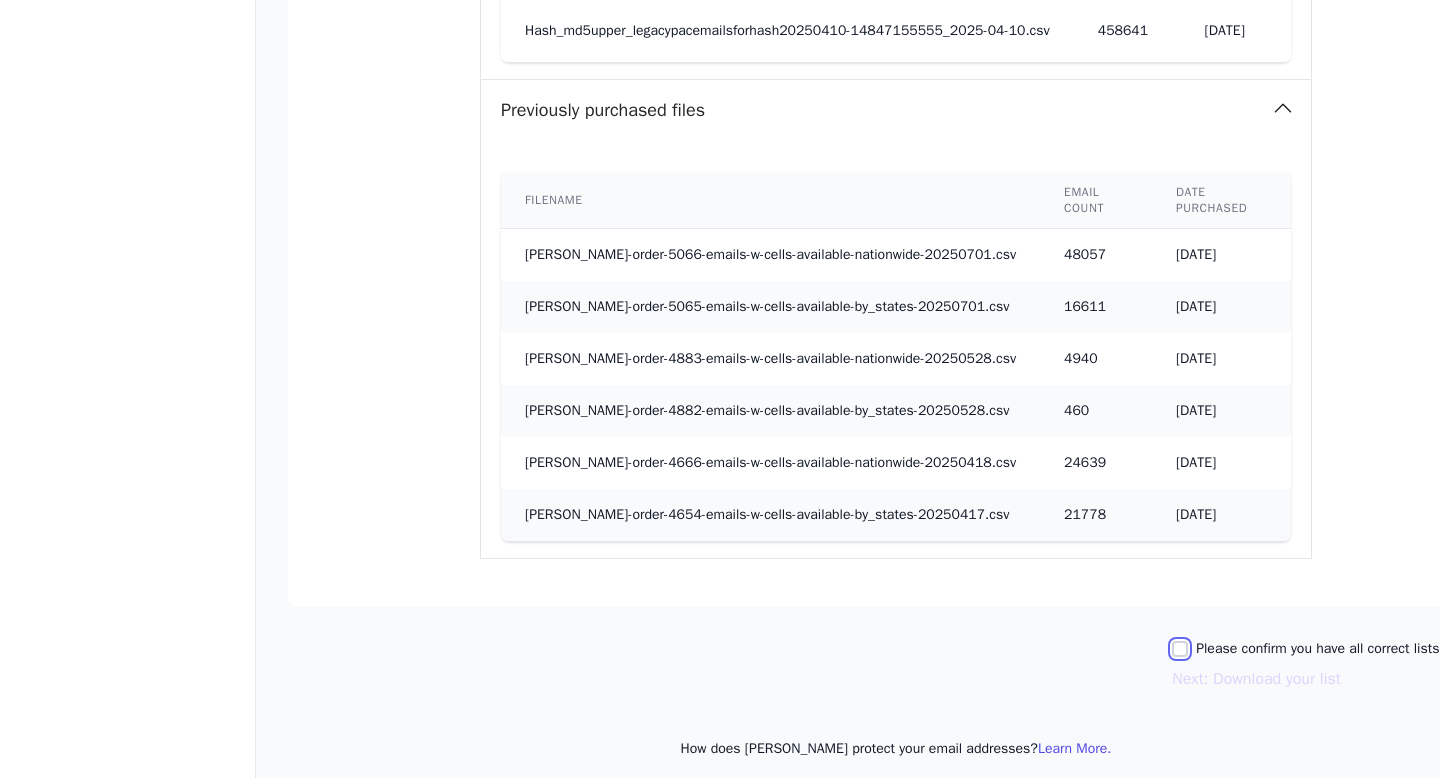 click on "Please confirm you have all correct lists uploaded." at bounding box center [1180, 649] 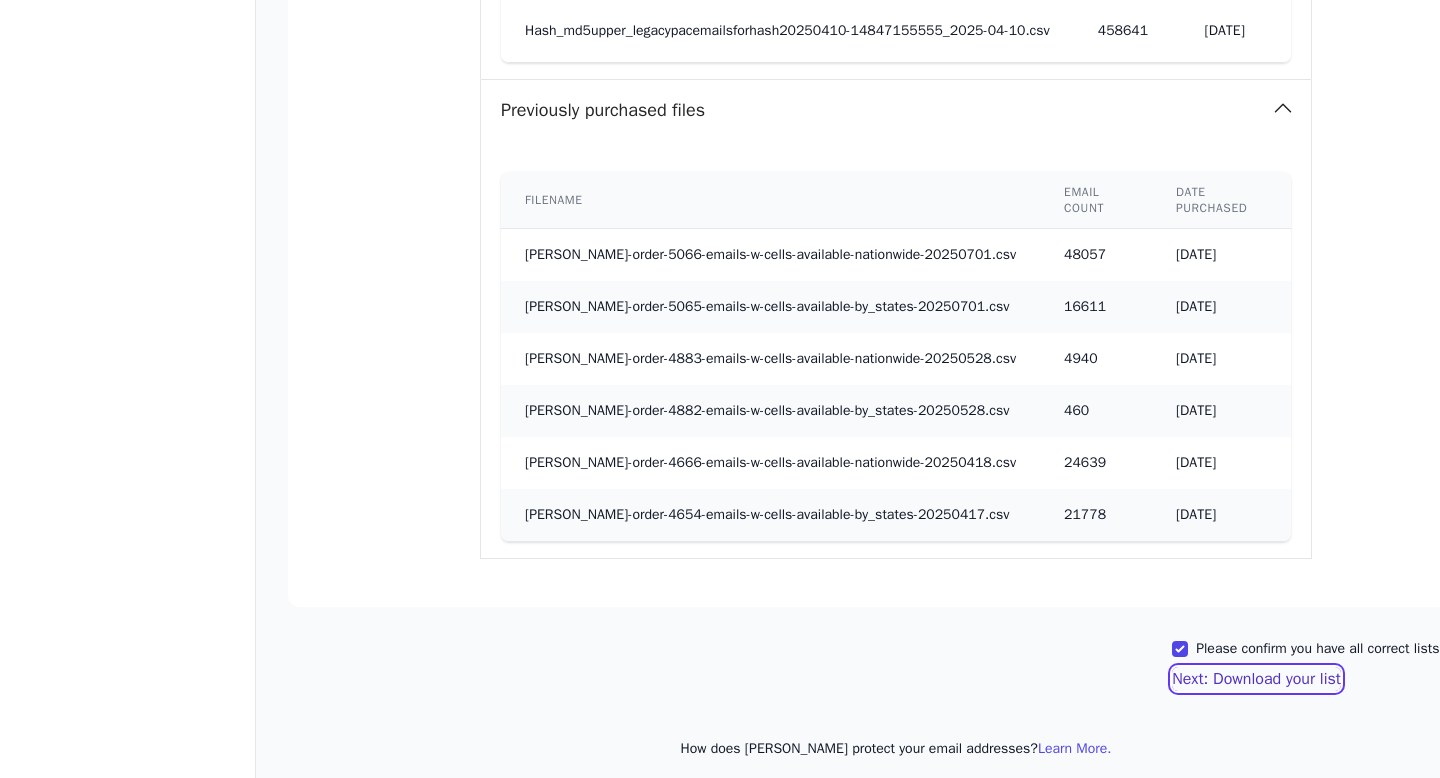 click on "Next: Download your list" at bounding box center (1256, 679) 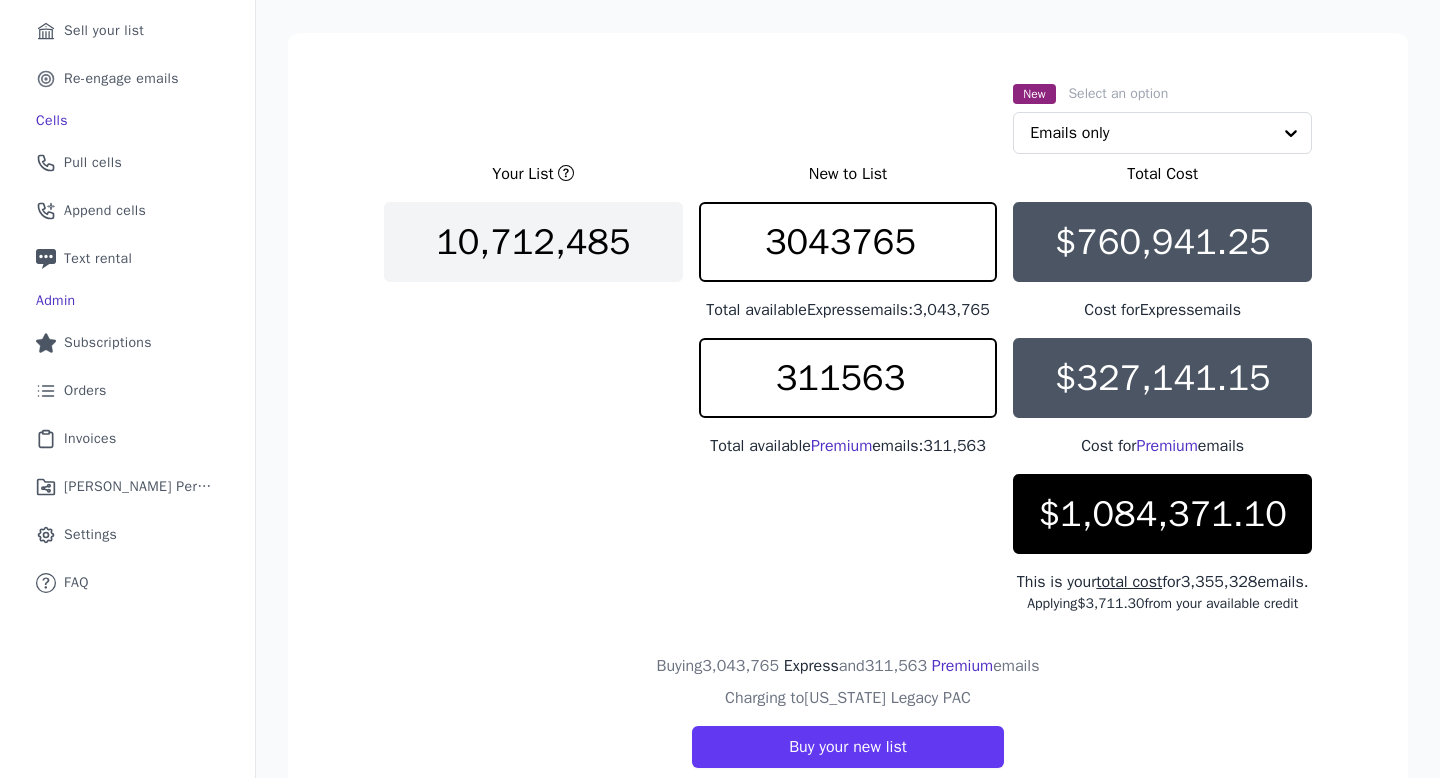 scroll, scrollTop: 170, scrollLeft: 0, axis: vertical 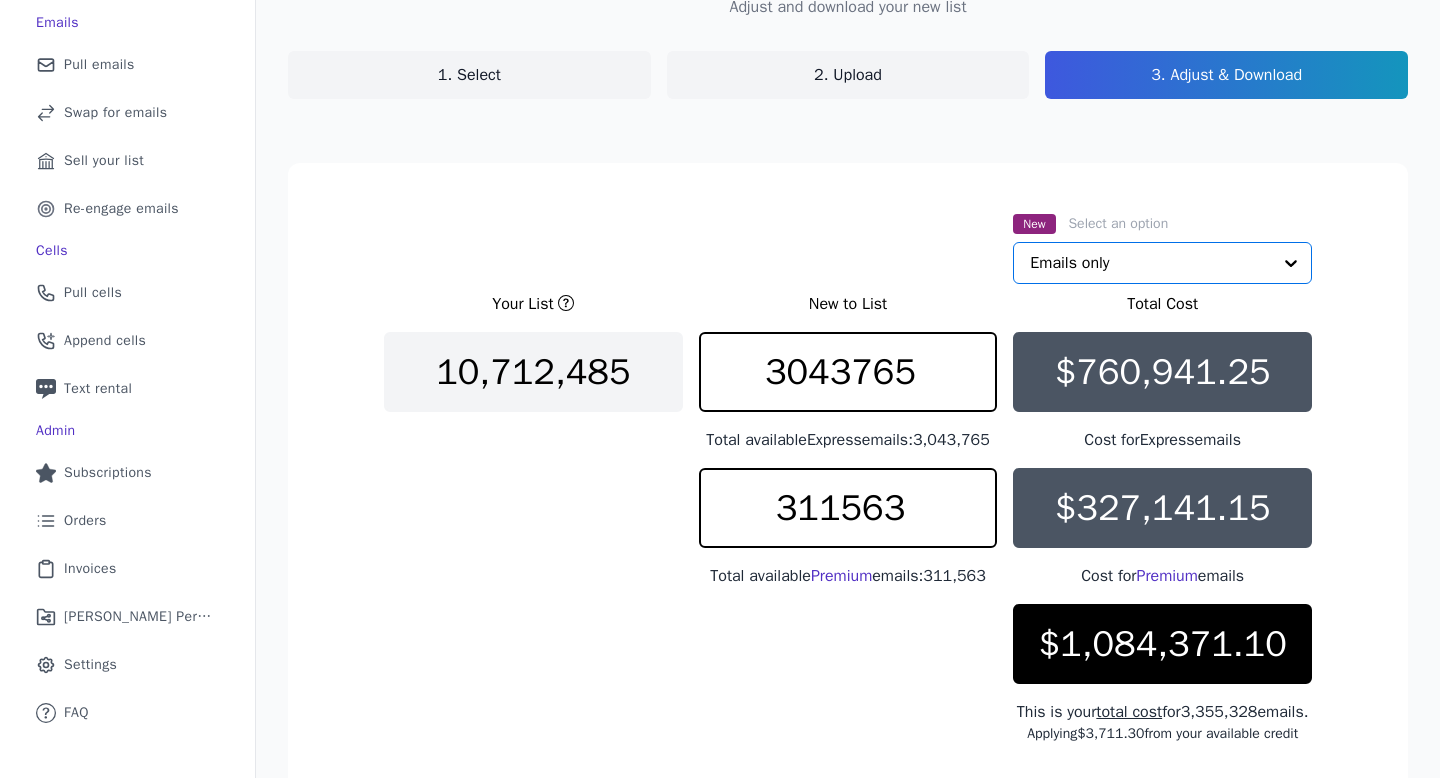 click 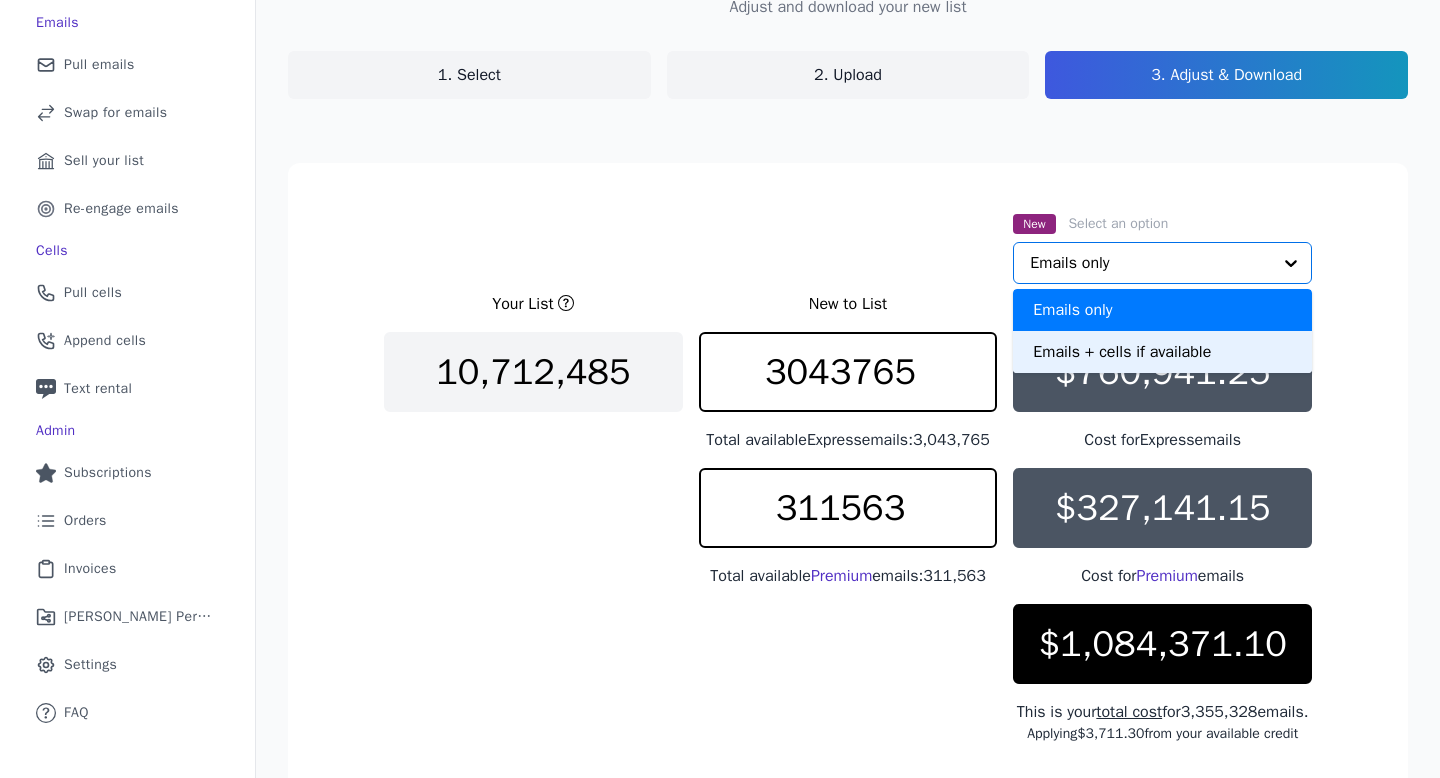 click on "Emails + cells if available" at bounding box center [1162, 352] 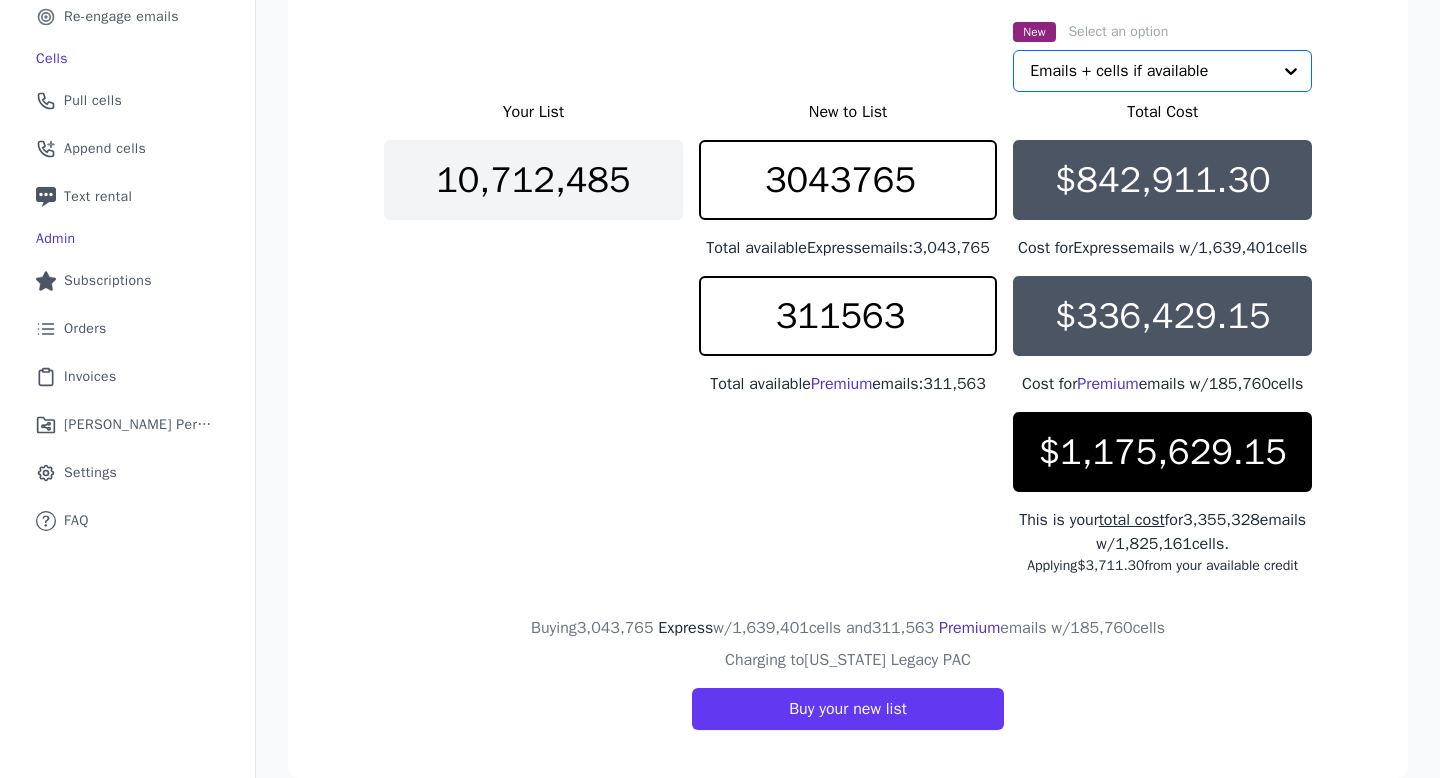scroll, scrollTop: 352, scrollLeft: 0, axis: vertical 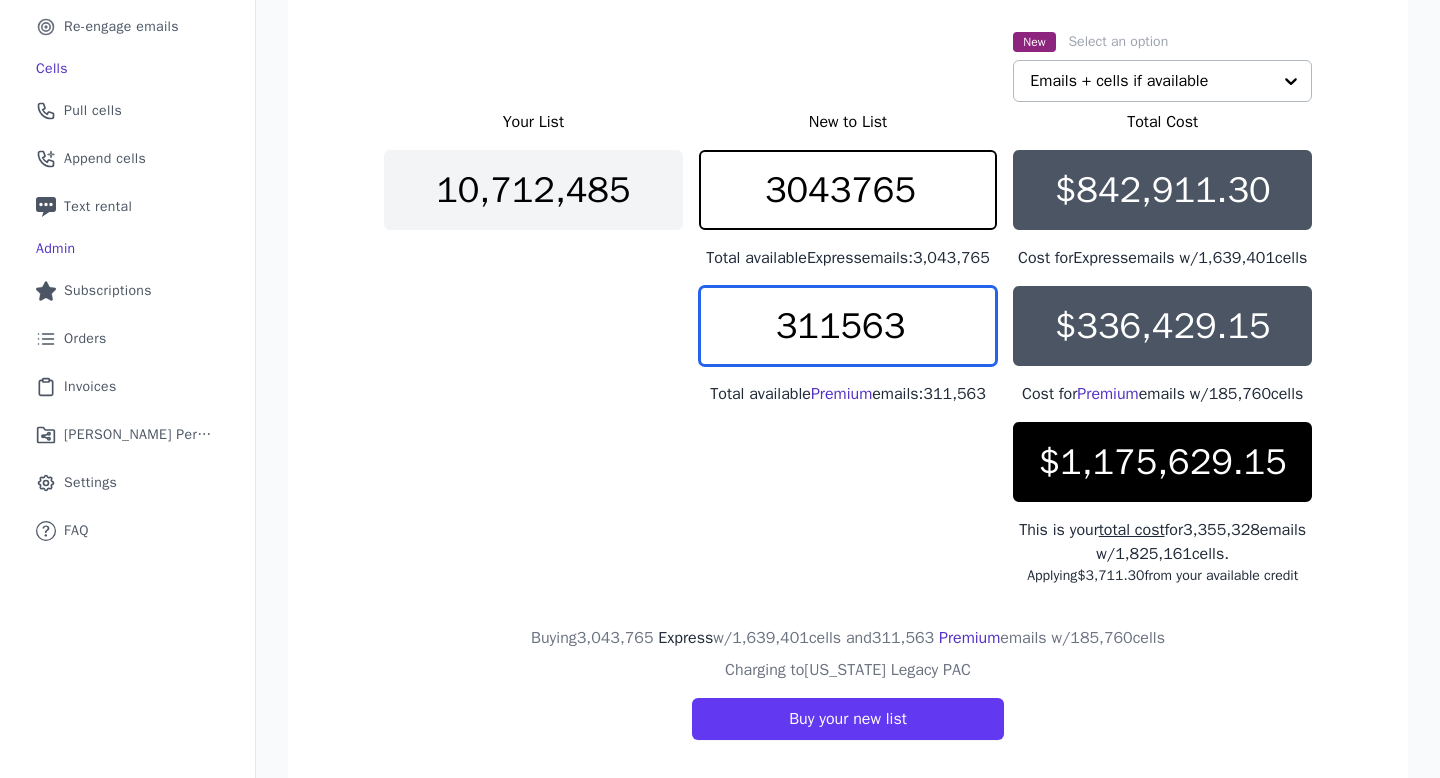 drag, startPoint x: 820, startPoint y: 355, endPoint x: 769, endPoint y: 354, distance: 51.009804 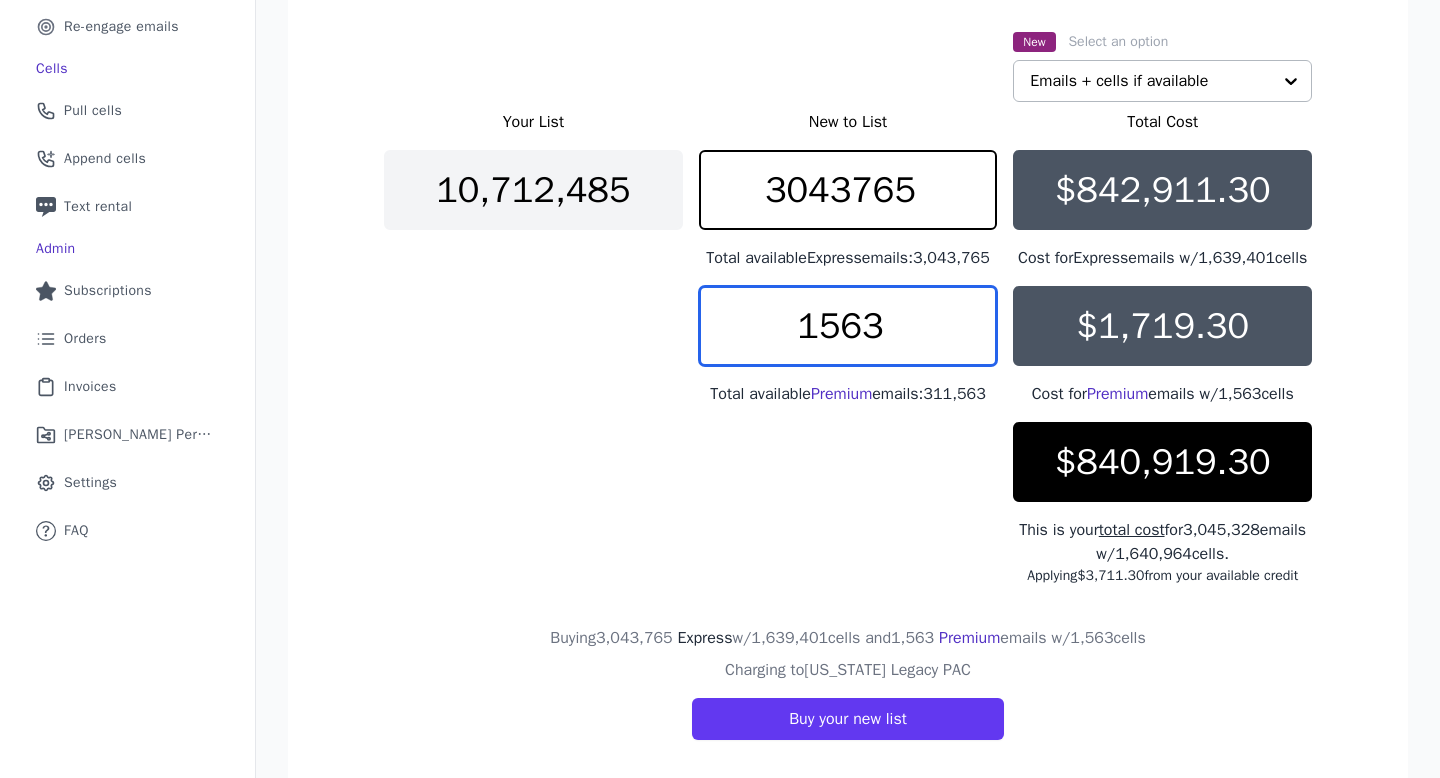 type on "1563" 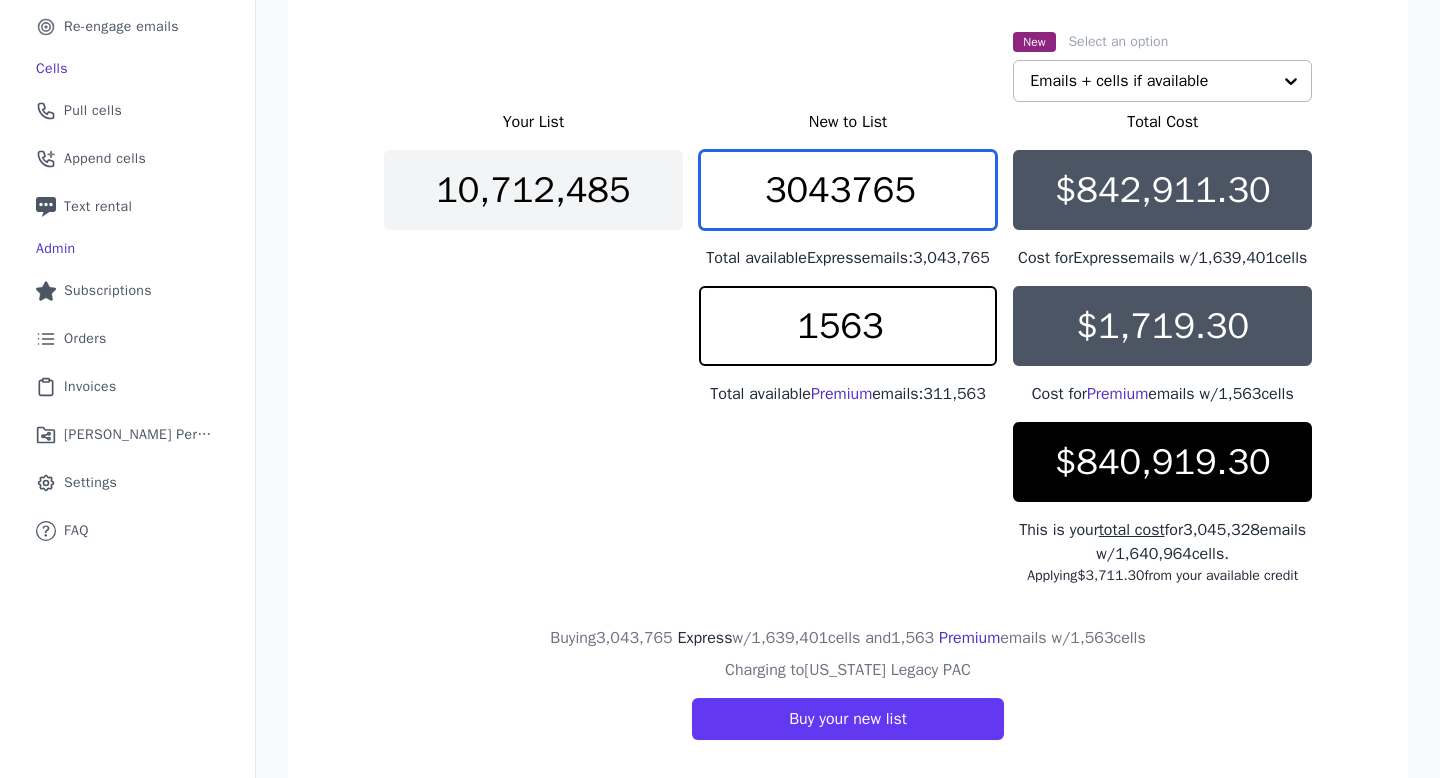 drag, startPoint x: 828, startPoint y: 192, endPoint x: 733, endPoint y: 194, distance: 95.02105 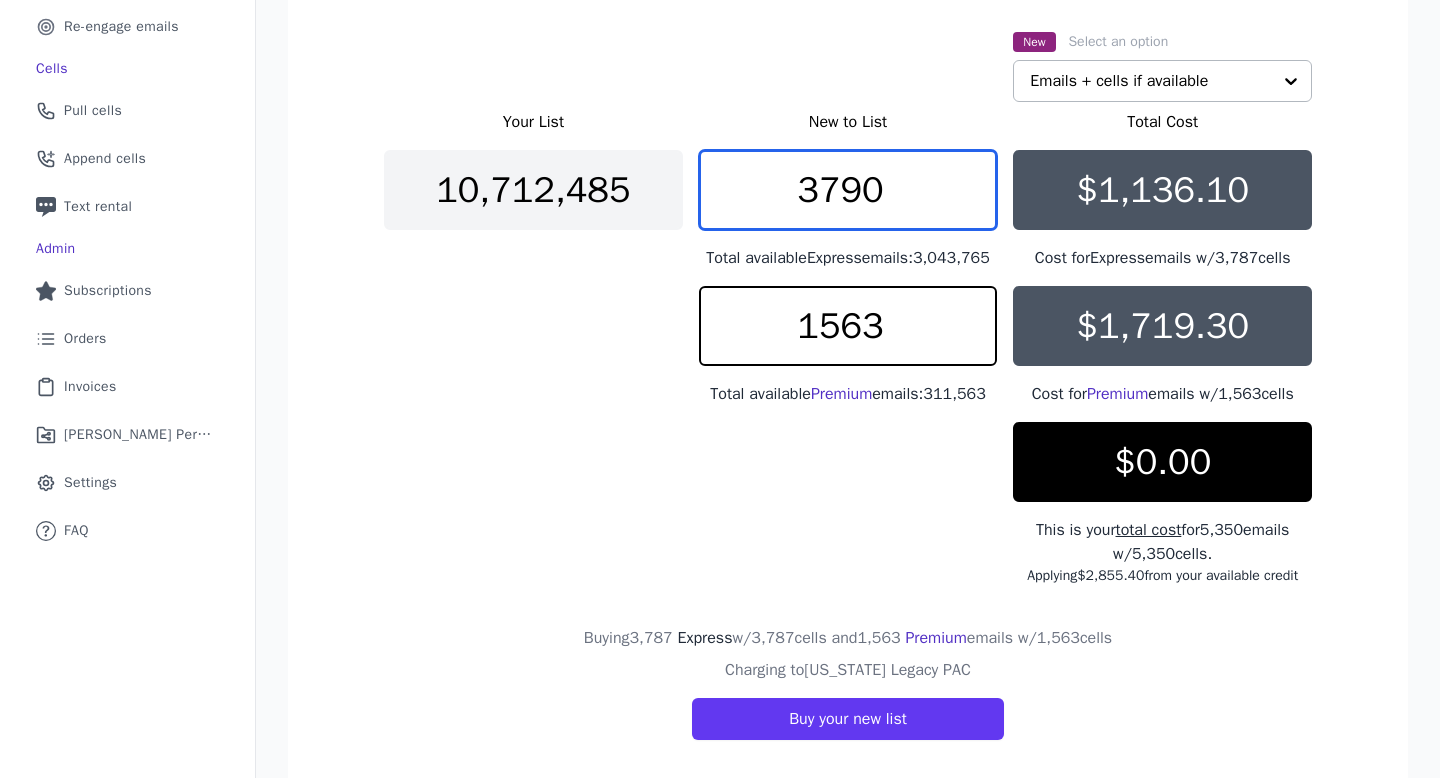 click on "3790" at bounding box center [848, 190] 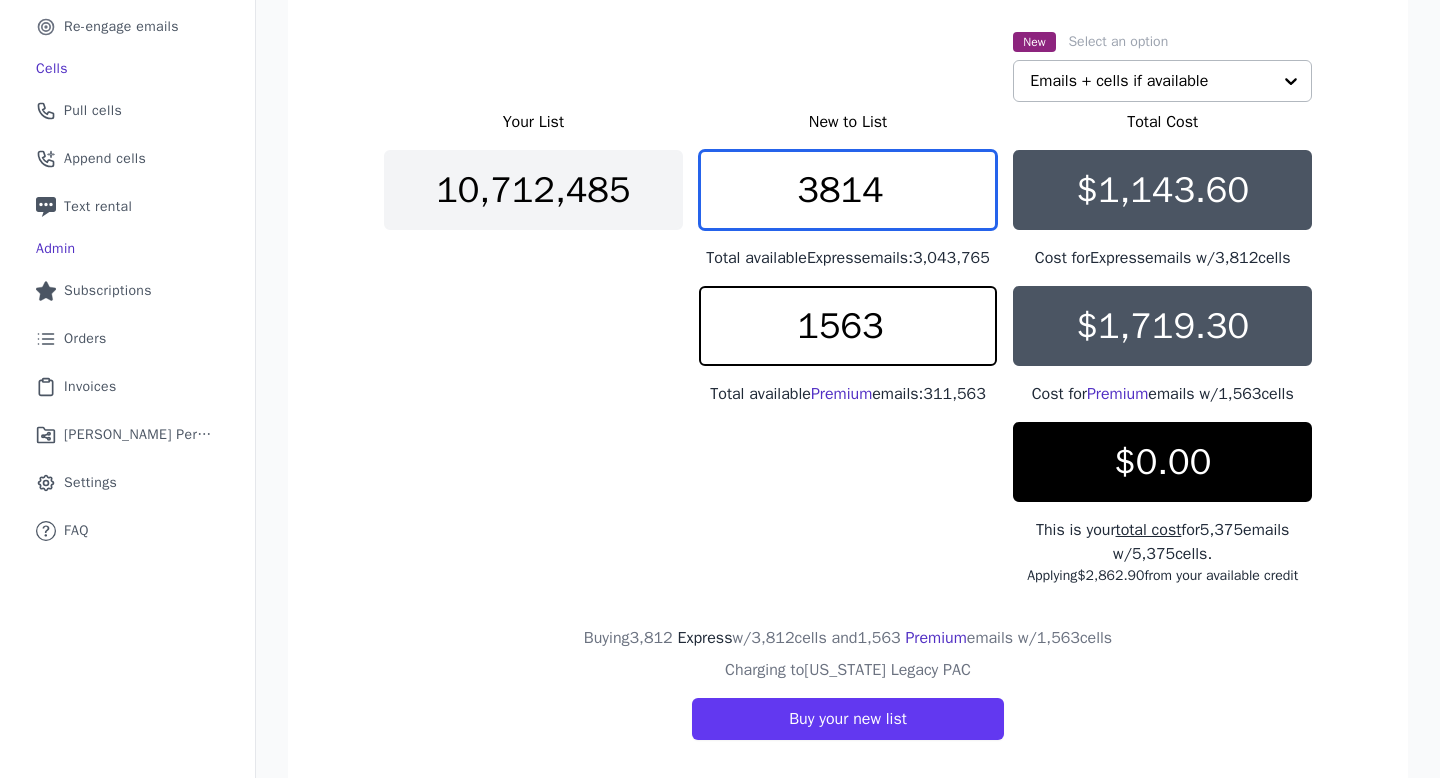 click on "3814" at bounding box center [848, 190] 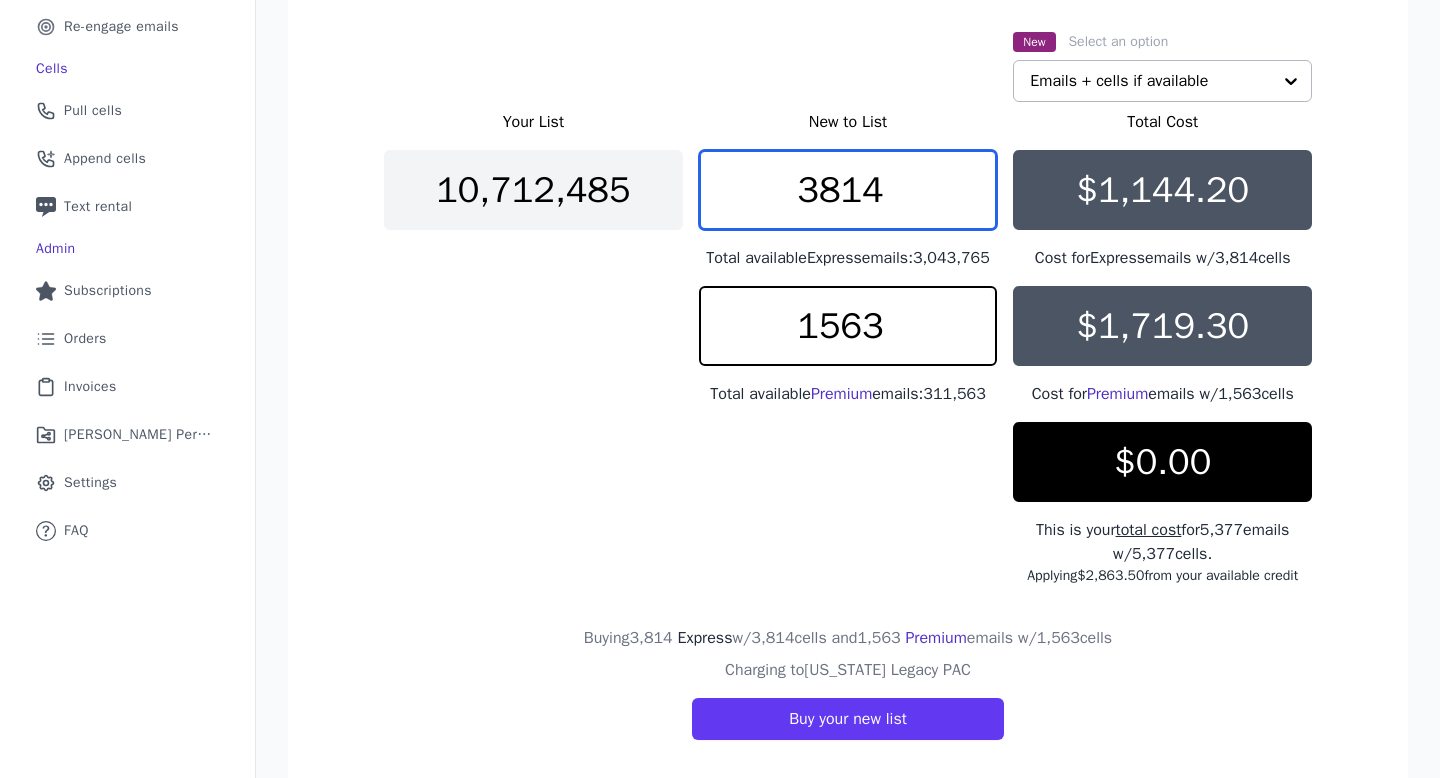 drag, startPoint x: 891, startPoint y: 191, endPoint x: 749, endPoint y: 190, distance: 142.00352 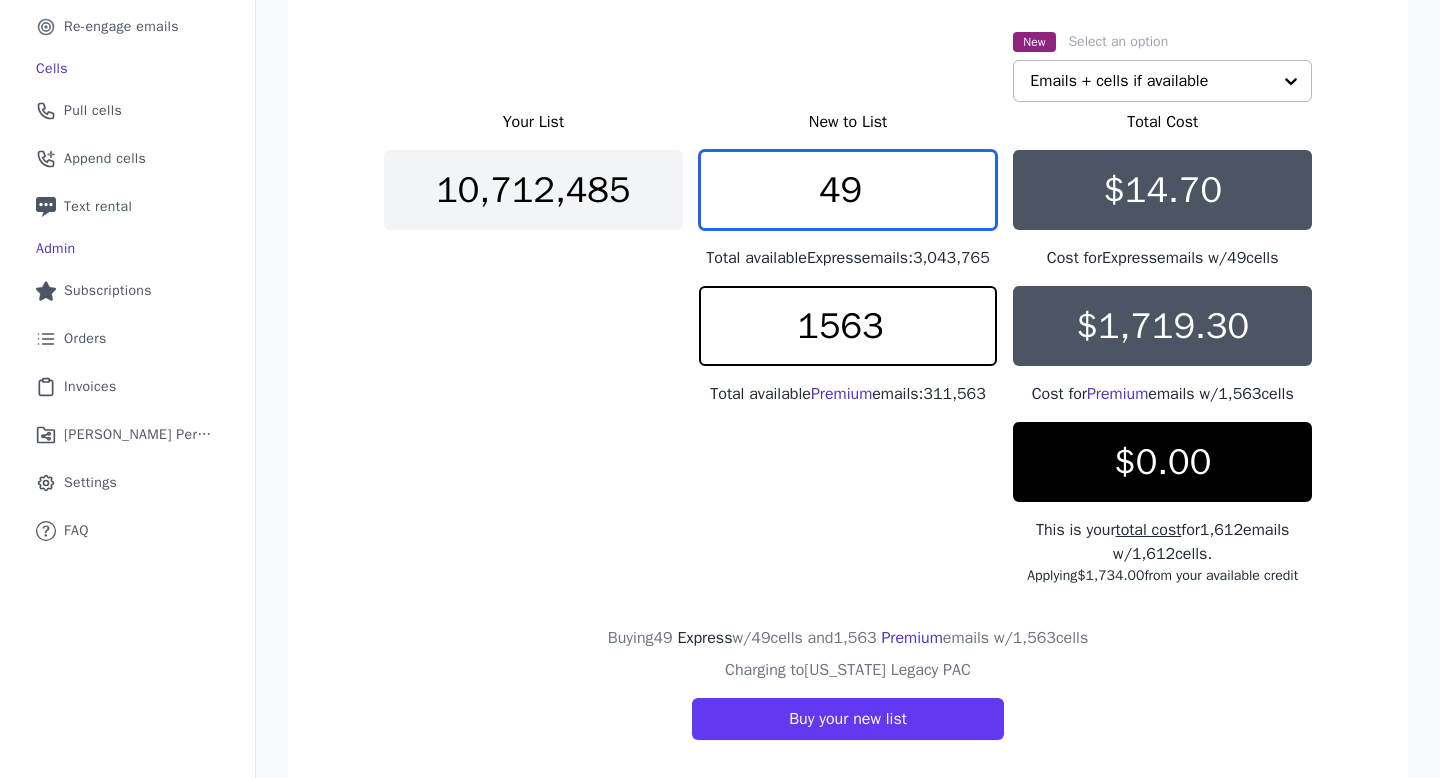 type on "4" 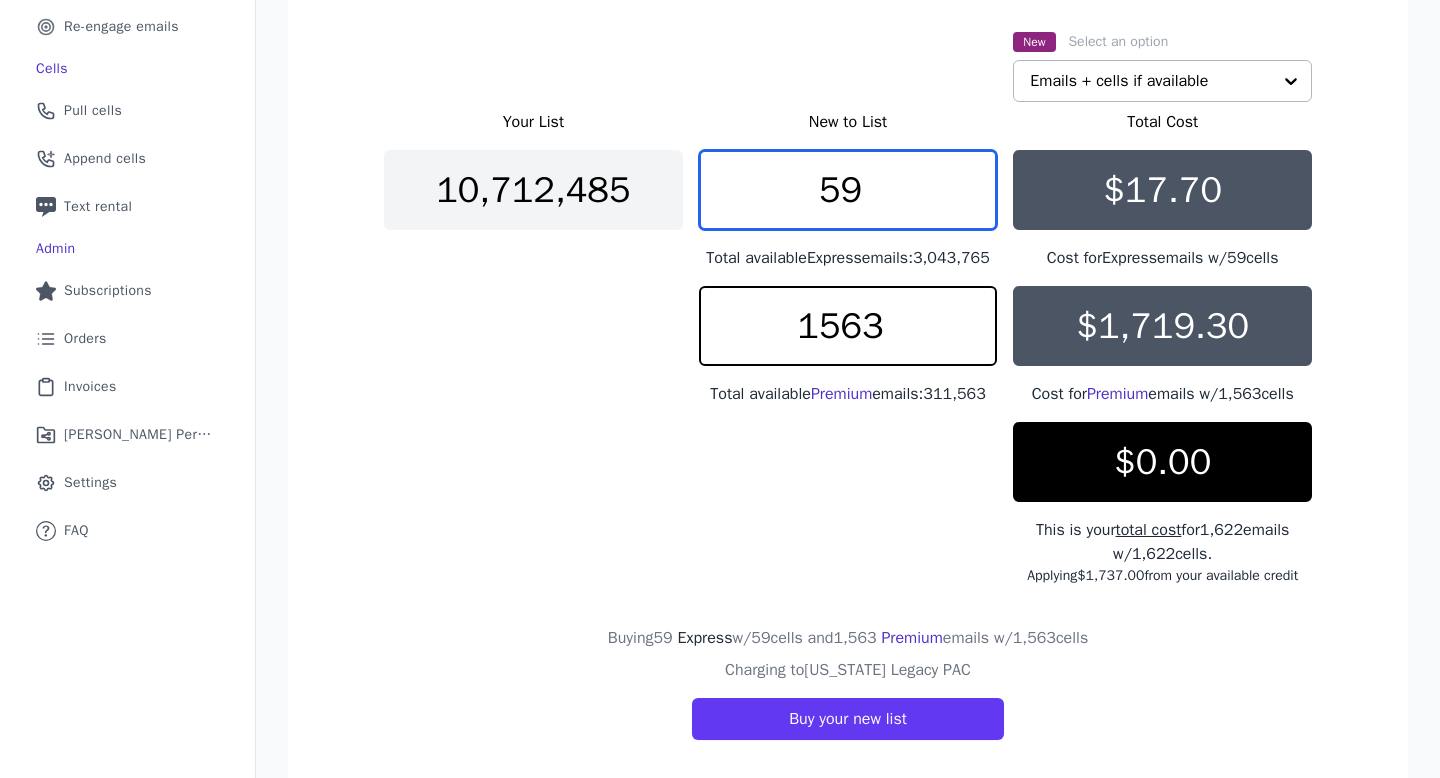 type on "5" 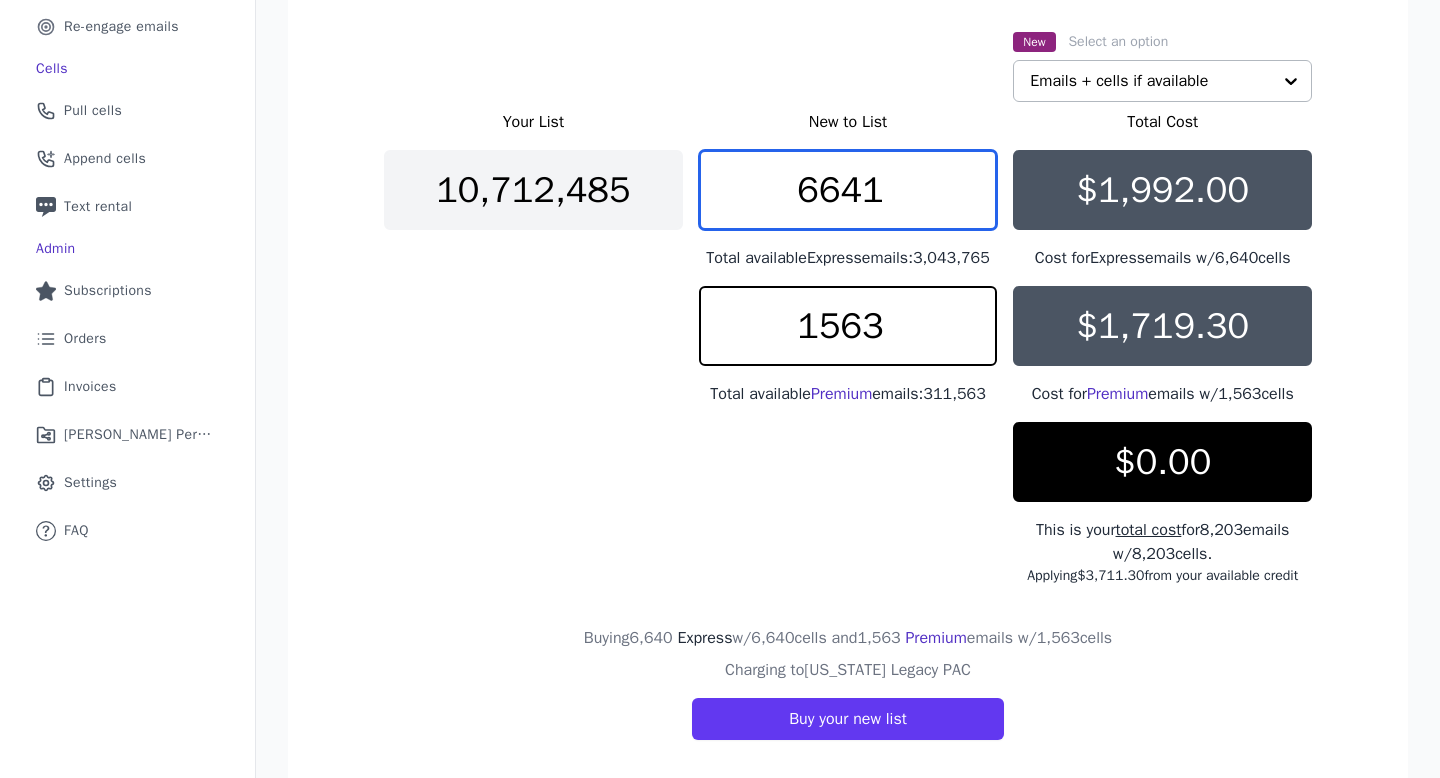 click on "6641" at bounding box center (848, 190) 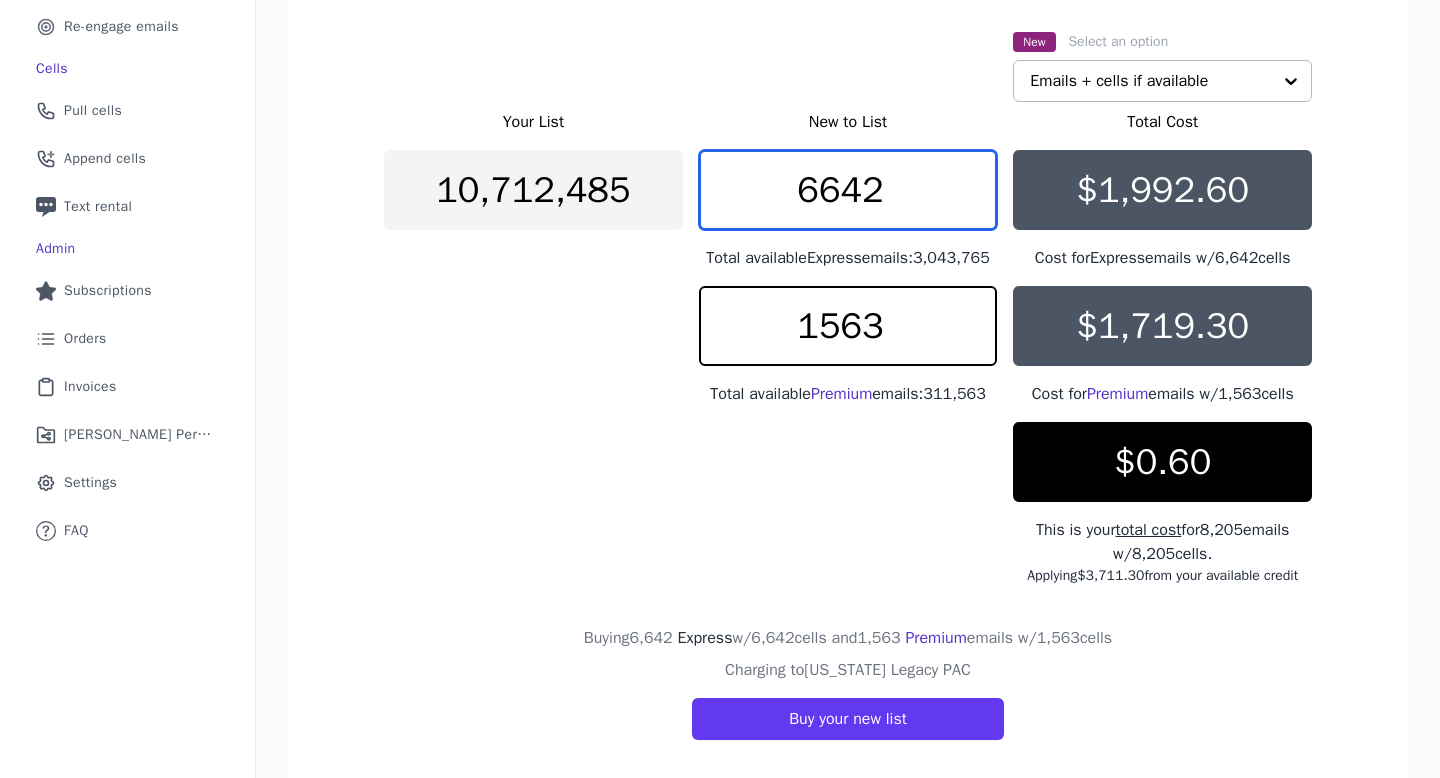 click on "6642" at bounding box center (848, 190) 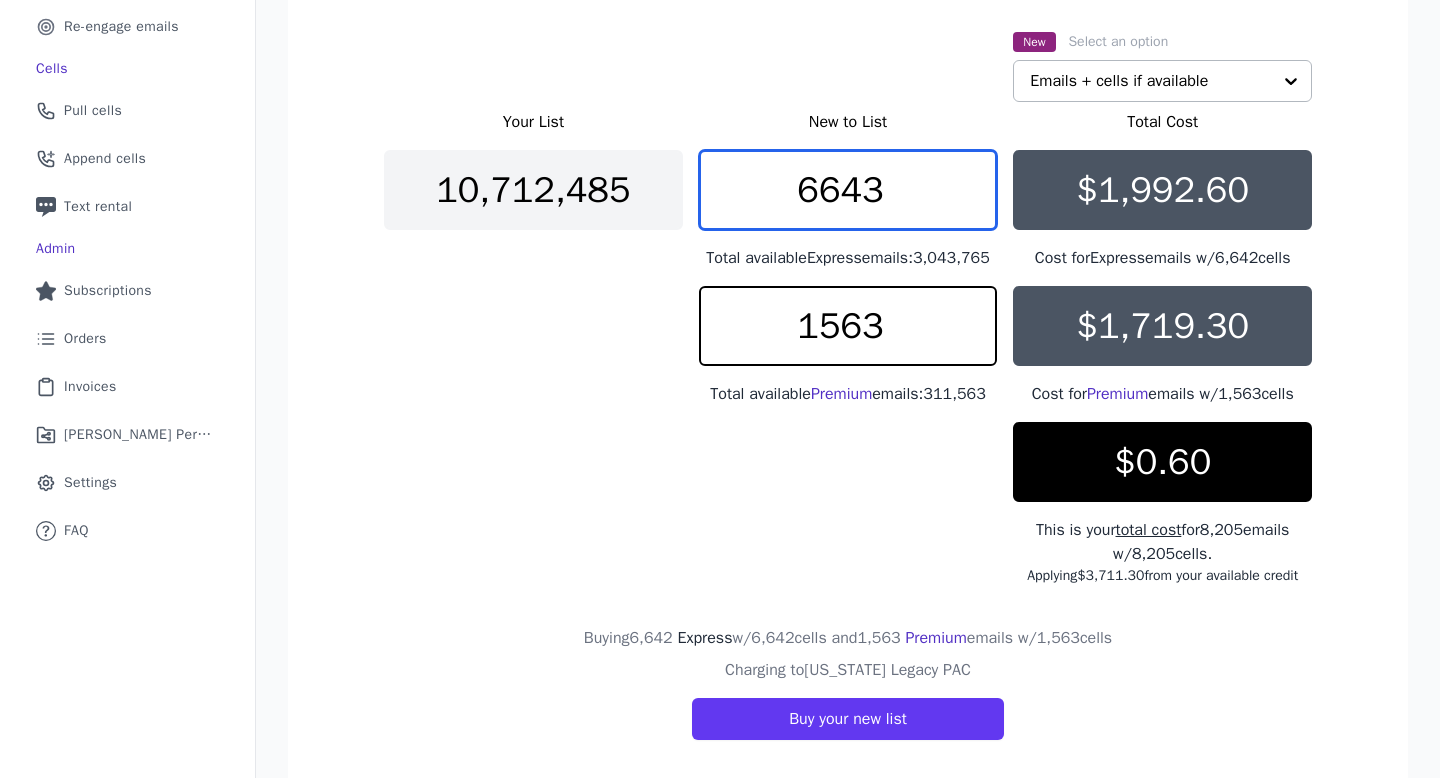 click on "6643" at bounding box center (848, 190) 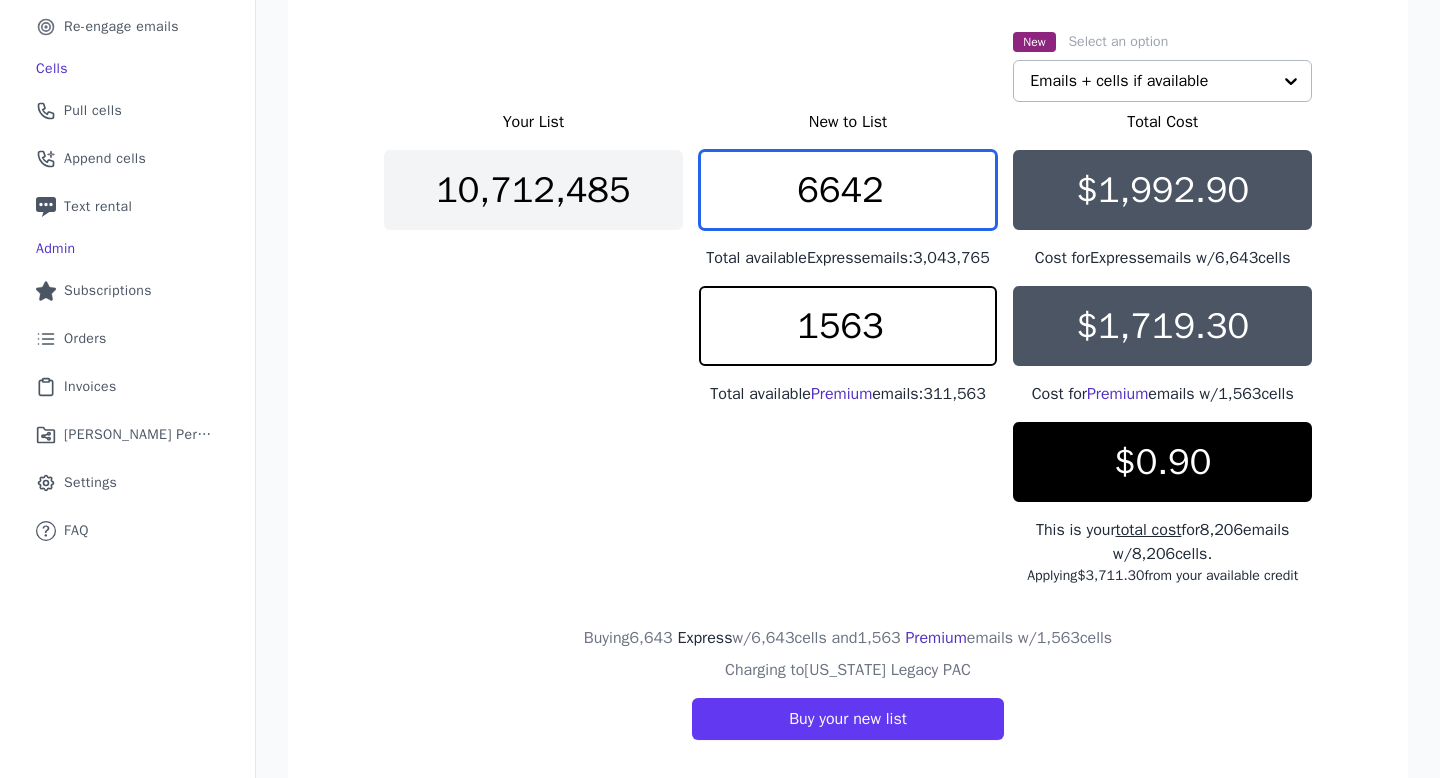 click on "6642" at bounding box center (848, 190) 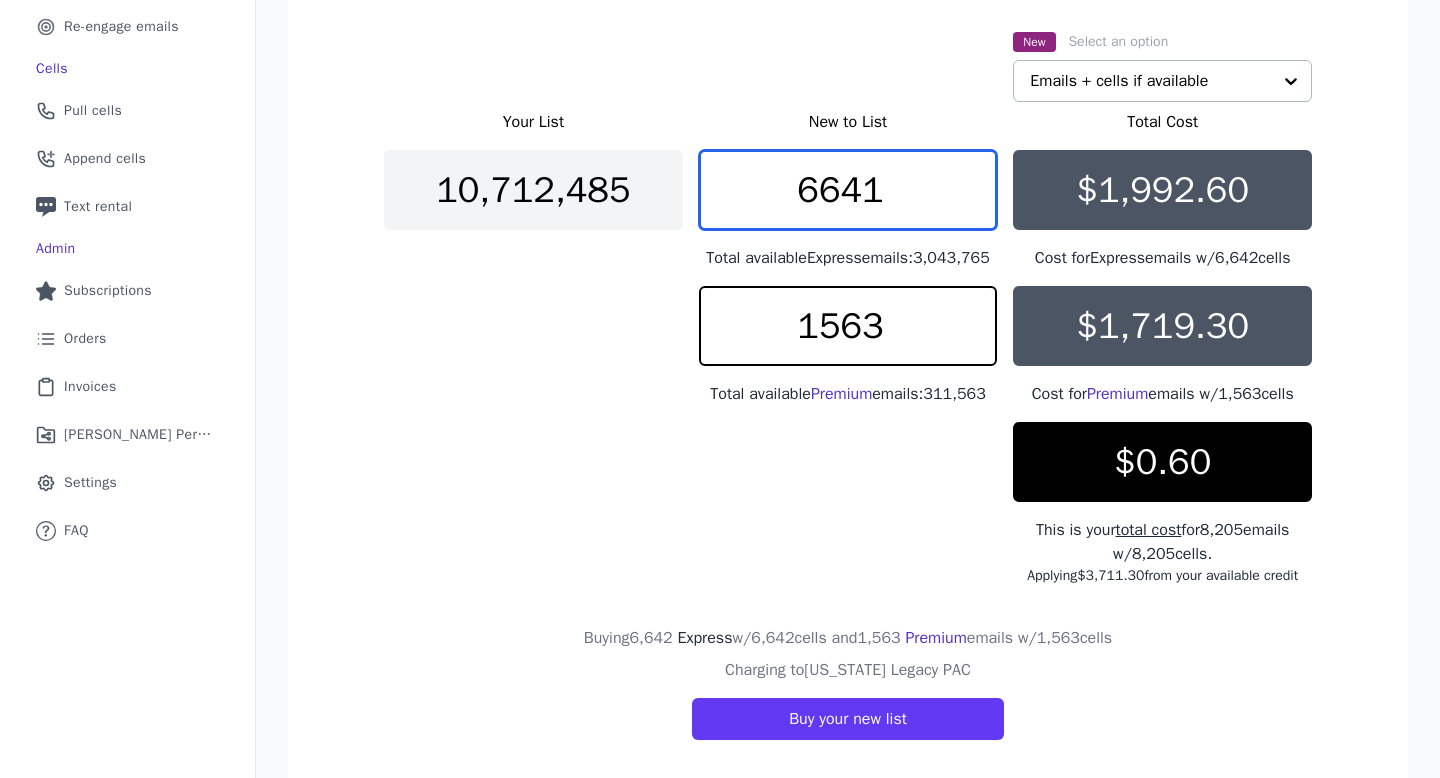 click on "6641" at bounding box center (848, 190) 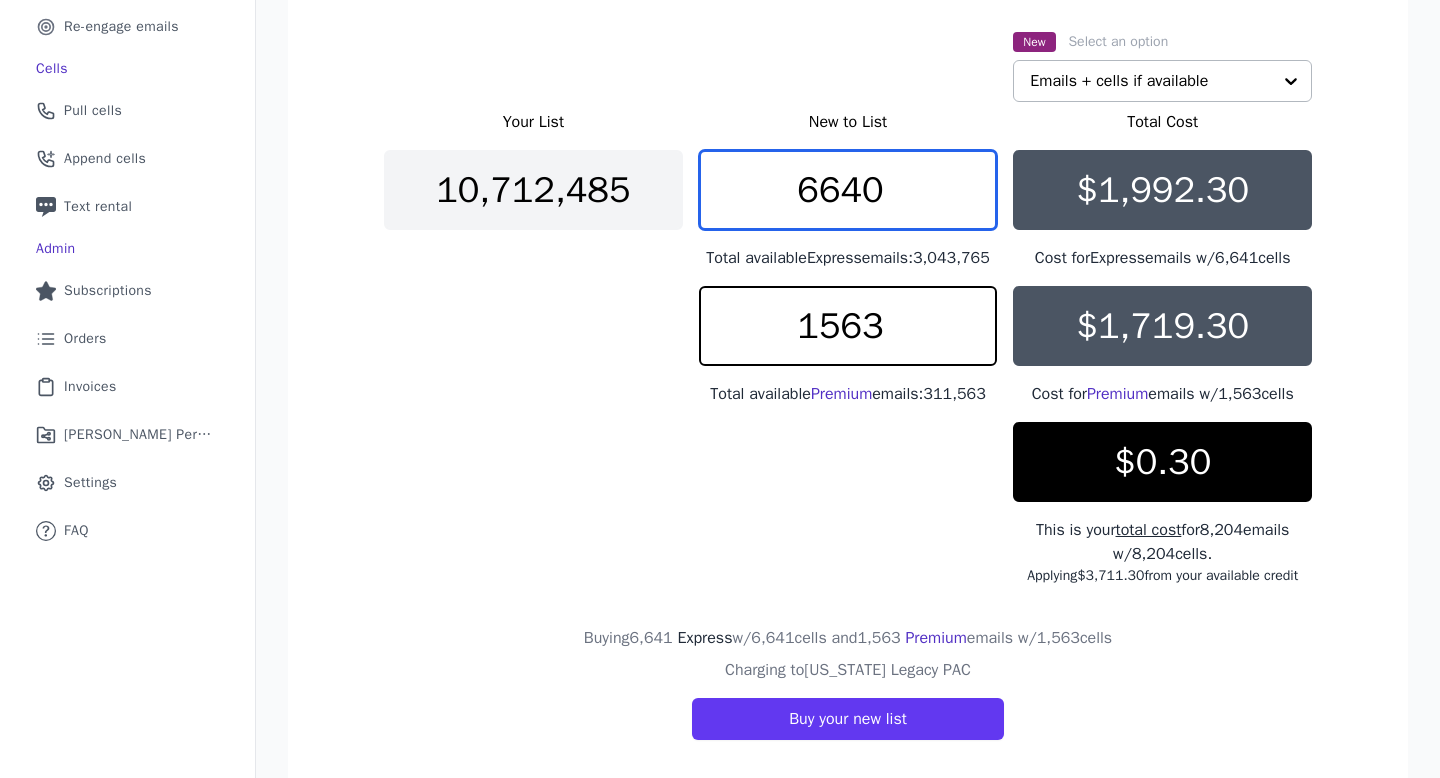 type on "6640" 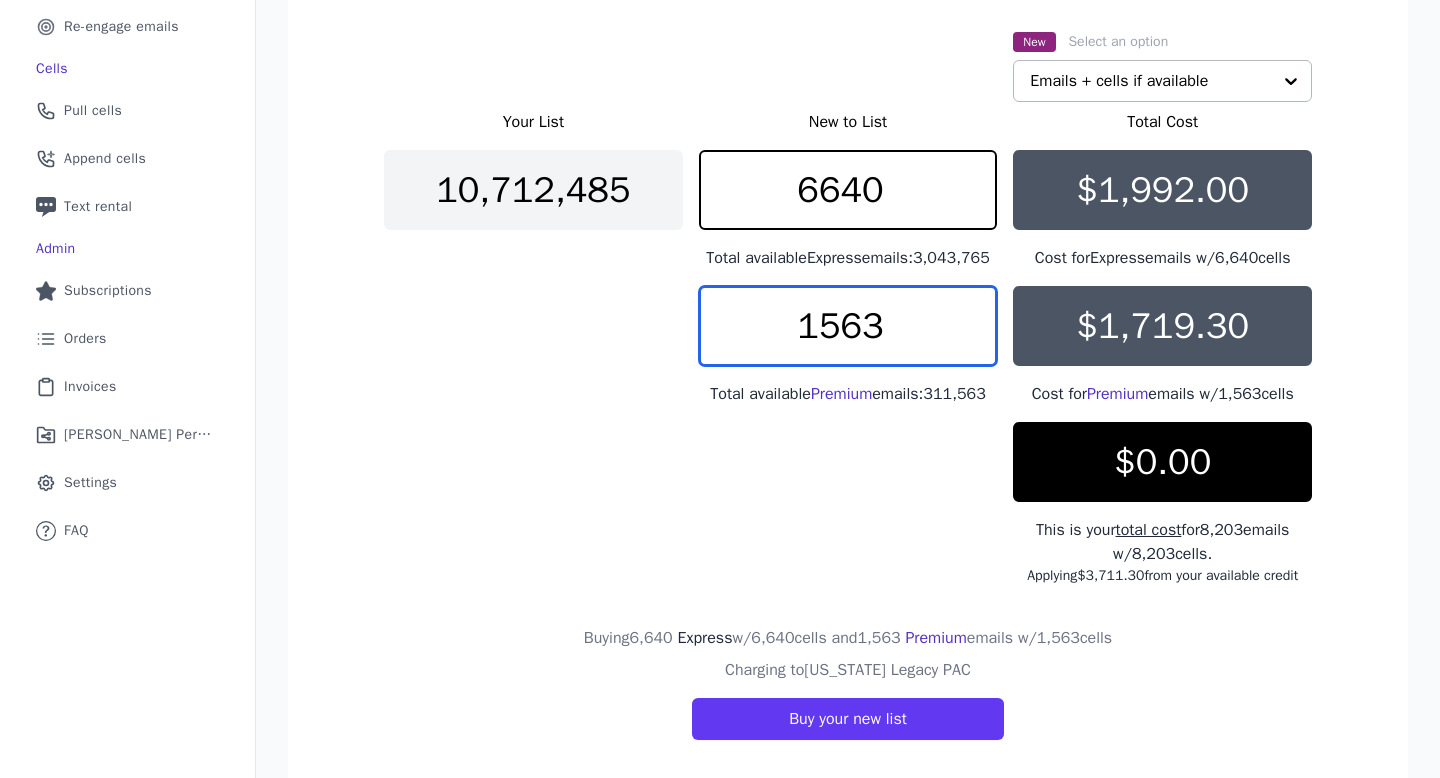 drag, startPoint x: 833, startPoint y: 345, endPoint x: 794, endPoint y: 345, distance: 39 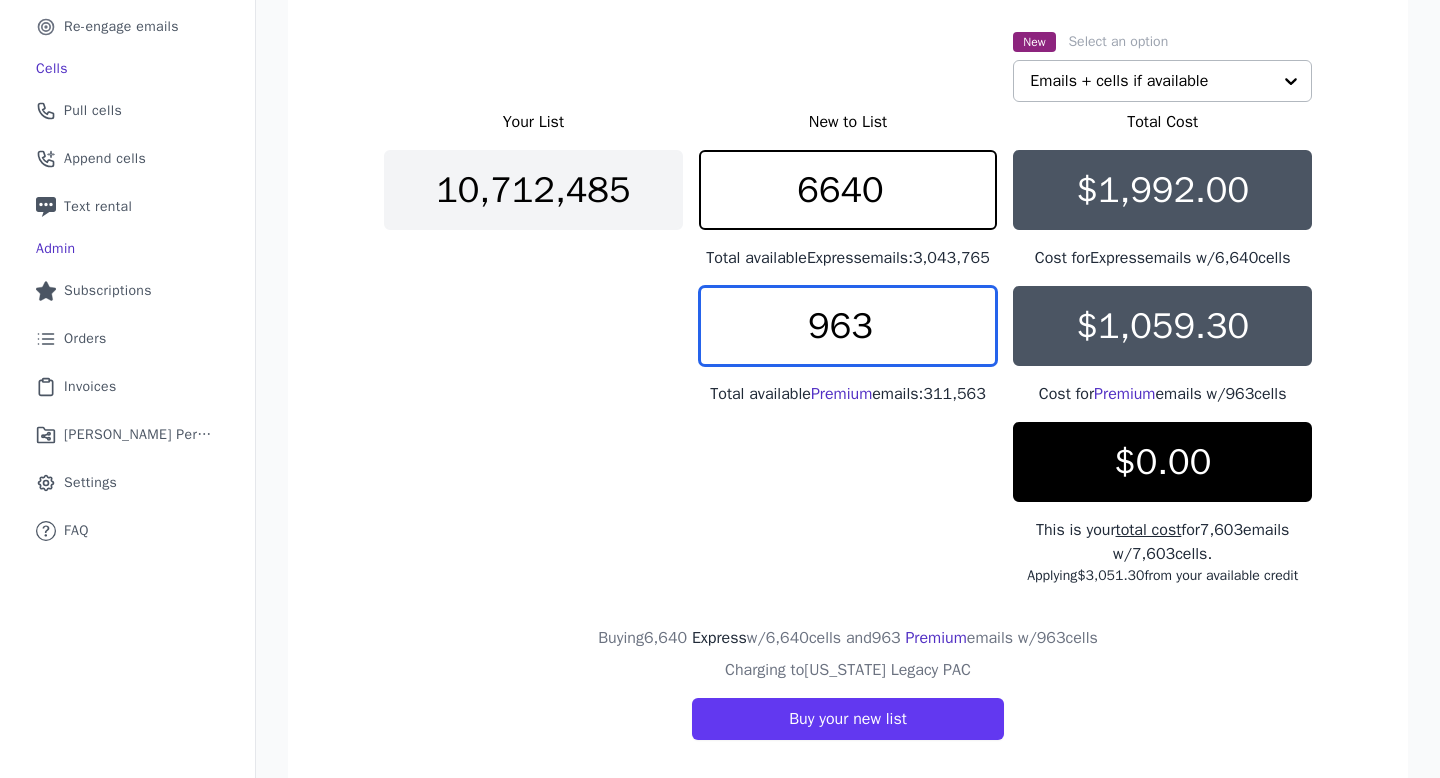 type on "963" 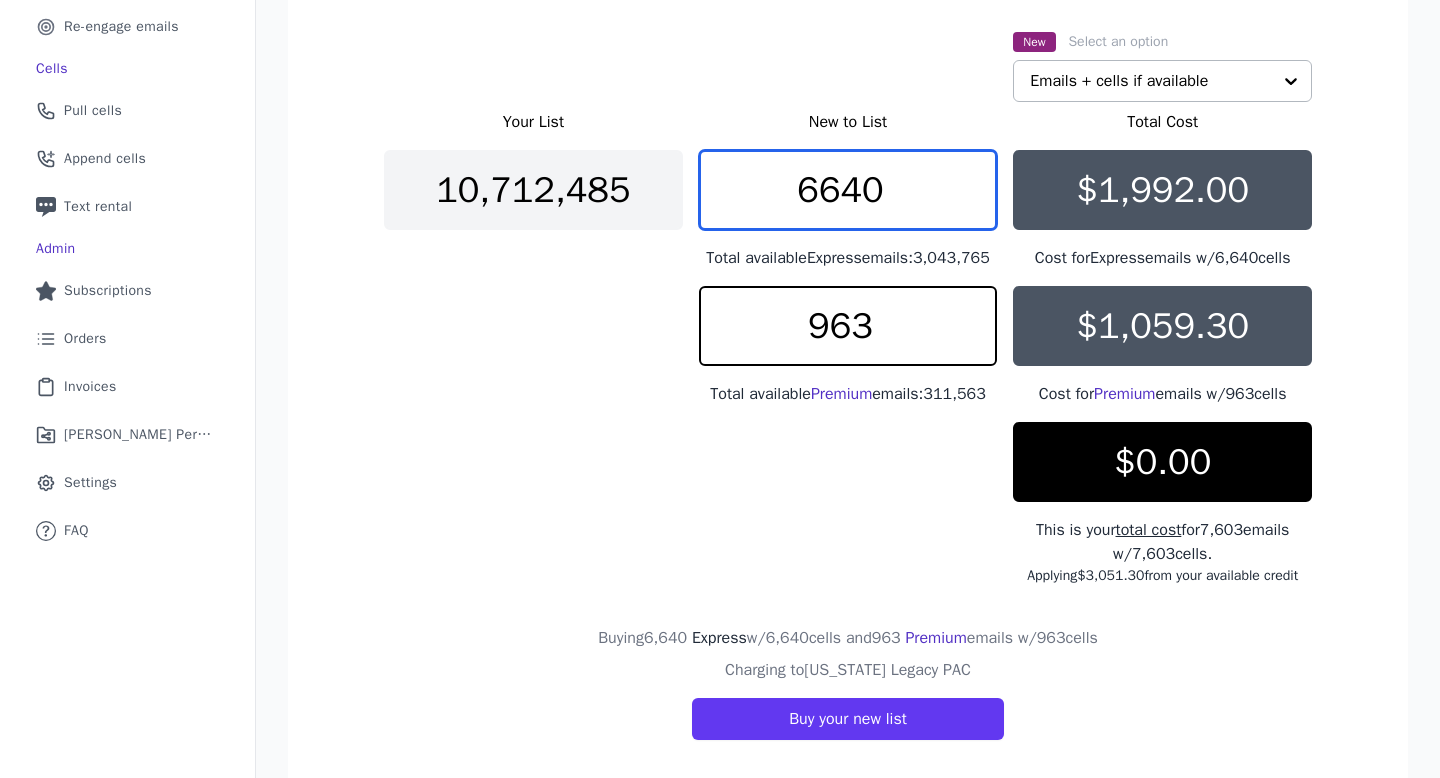 drag, startPoint x: 833, startPoint y: 198, endPoint x: 800, endPoint y: 199, distance: 33.01515 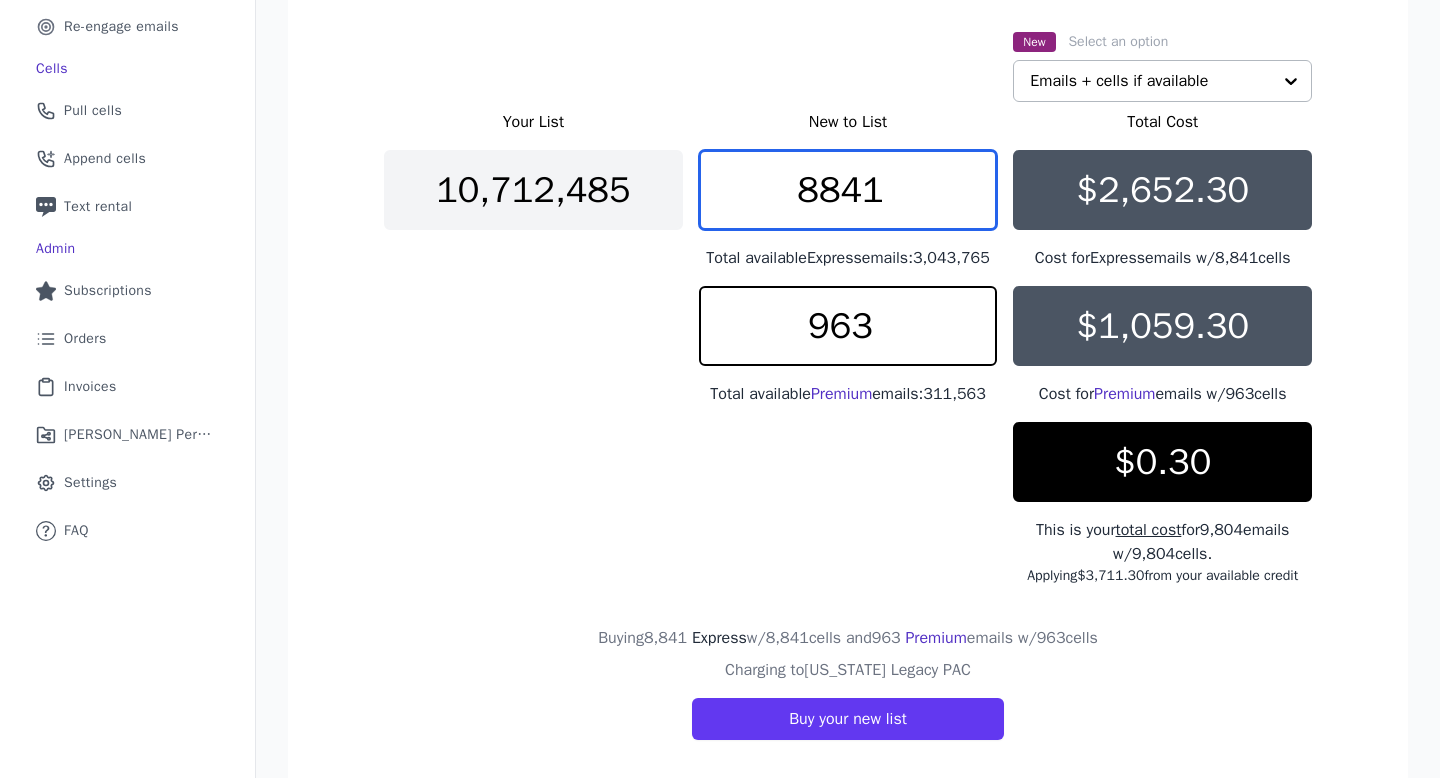 click on "8841" at bounding box center [848, 190] 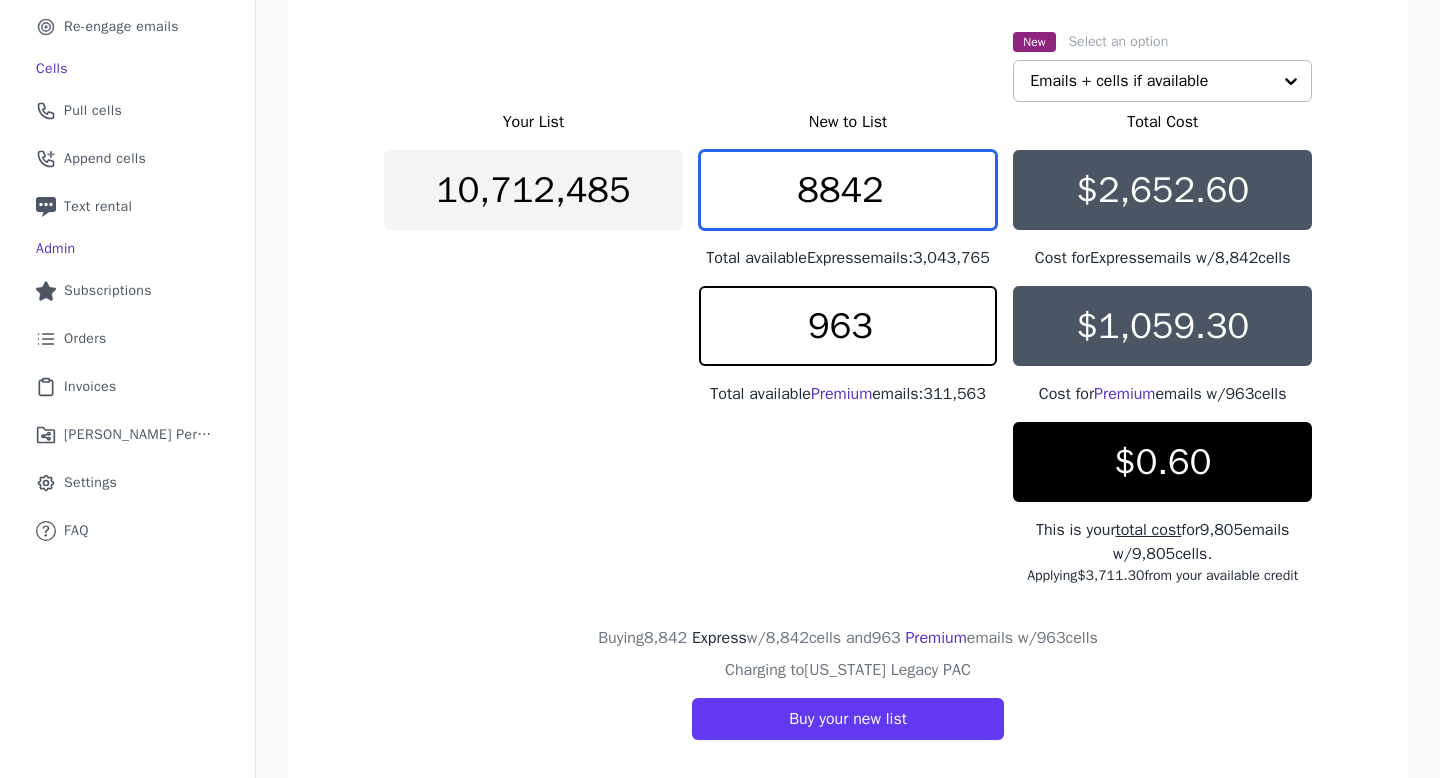 click on "8842" at bounding box center [848, 190] 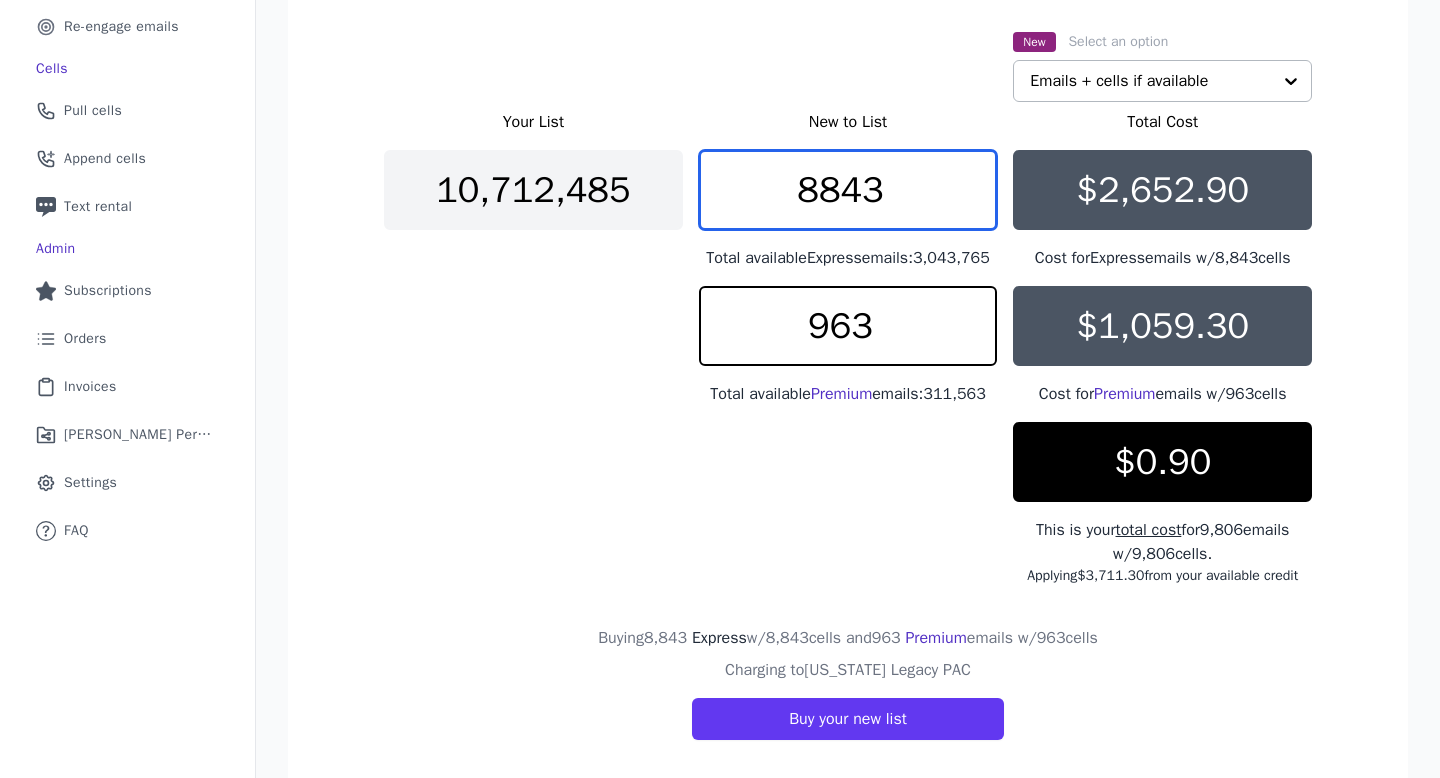 click on "8843" at bounding box center (848, 190) 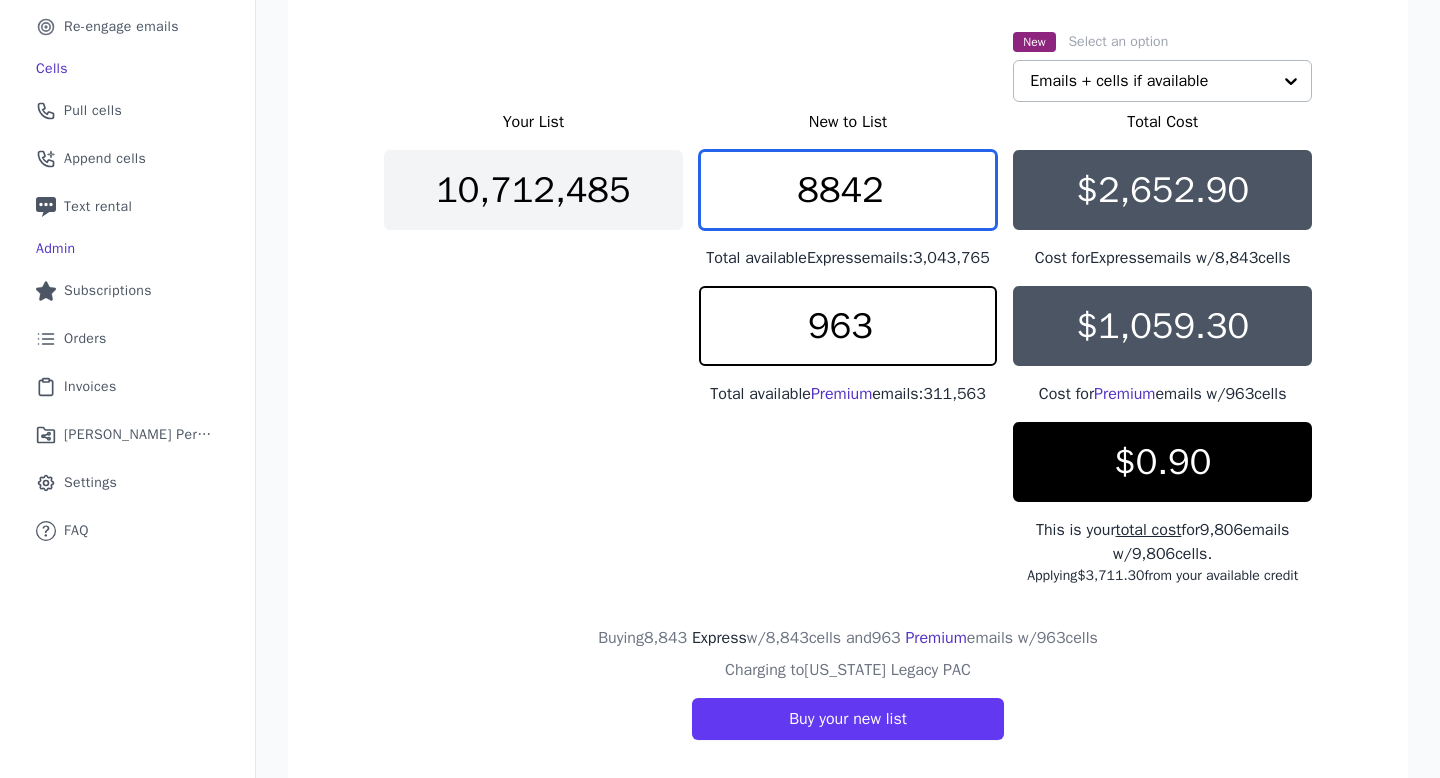 click on "8842" at bounding box center (848, 190) 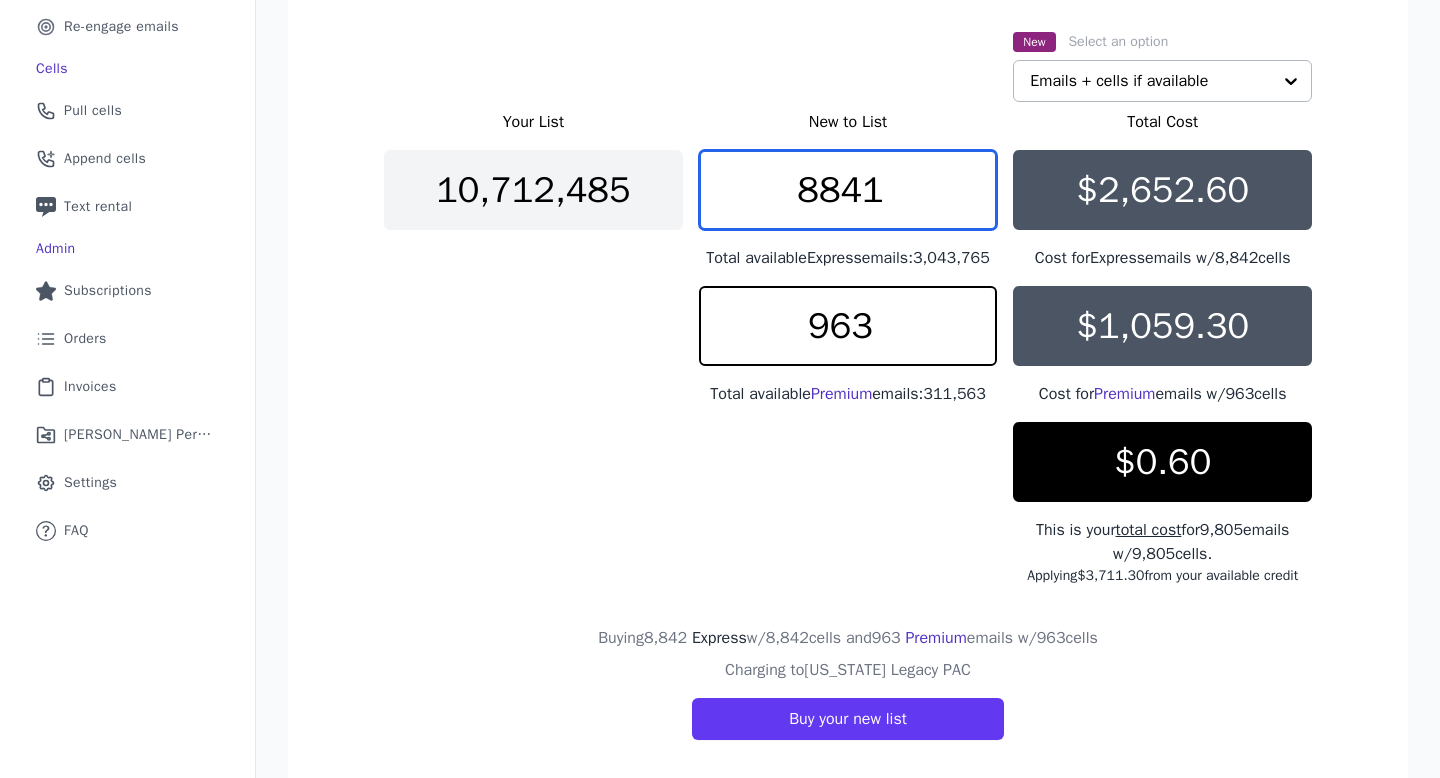 click on "8841" at bounding box center (848, 190) 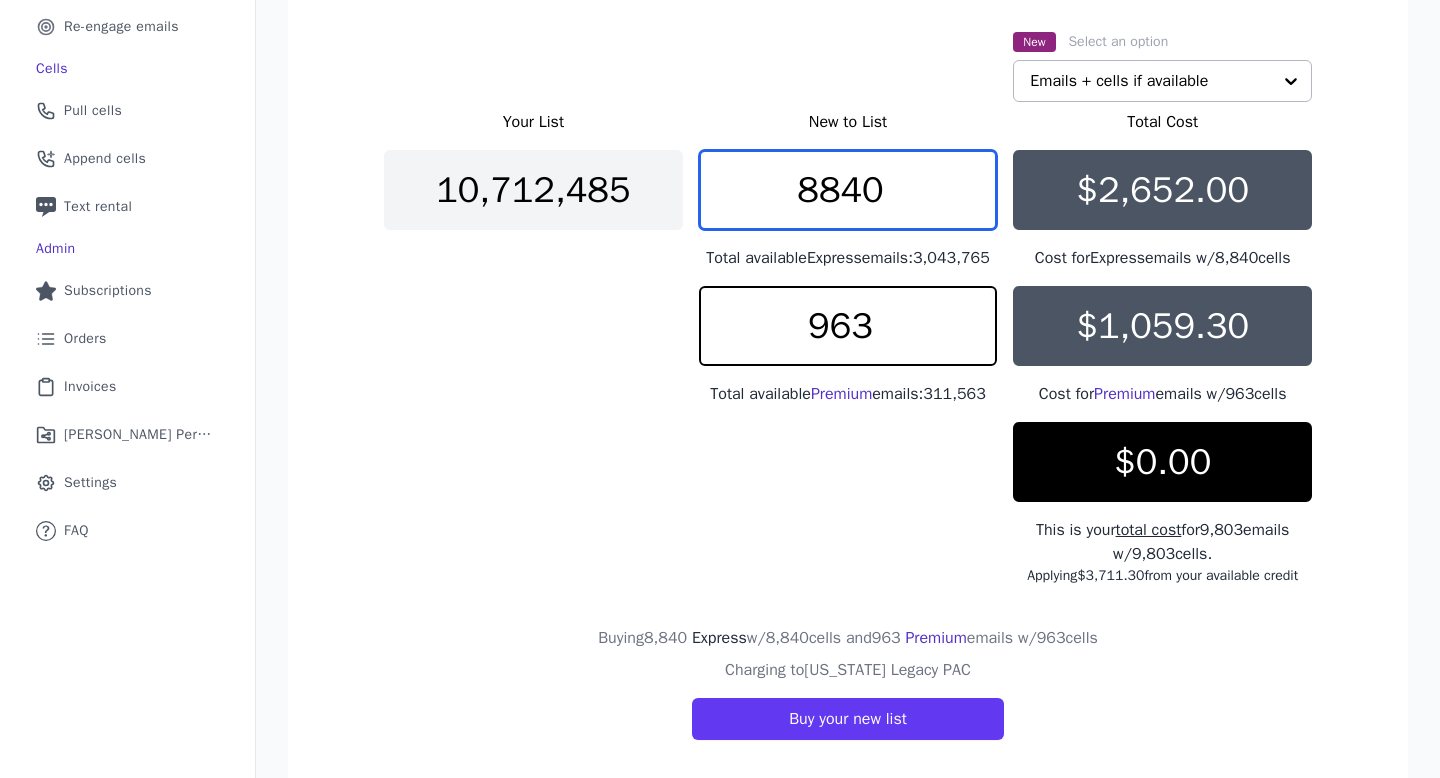 type on "8840" 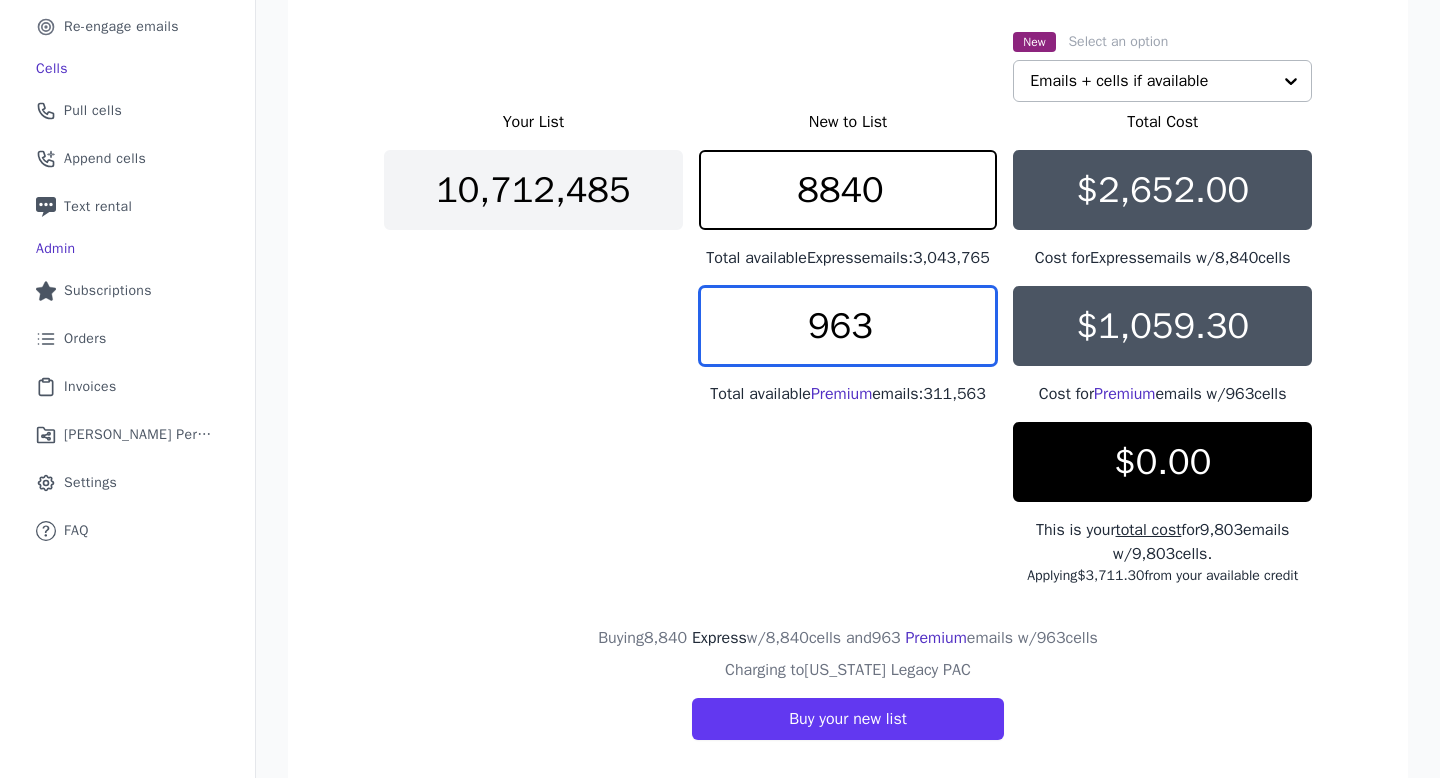 drag, startPoint x: 831, startPoint y: 353, endPoint x: 810, endPoint y: 355, distance: 21.095022 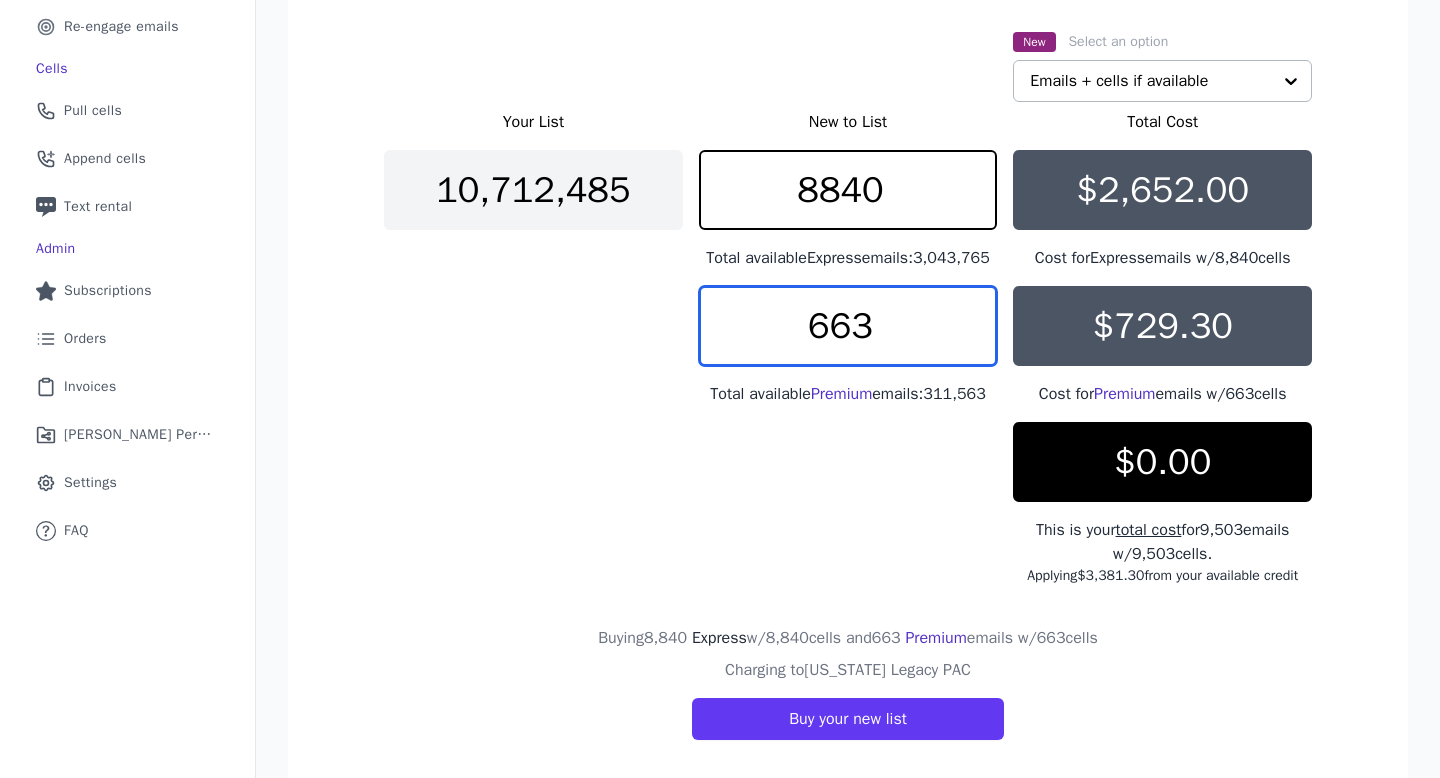 type on "663" 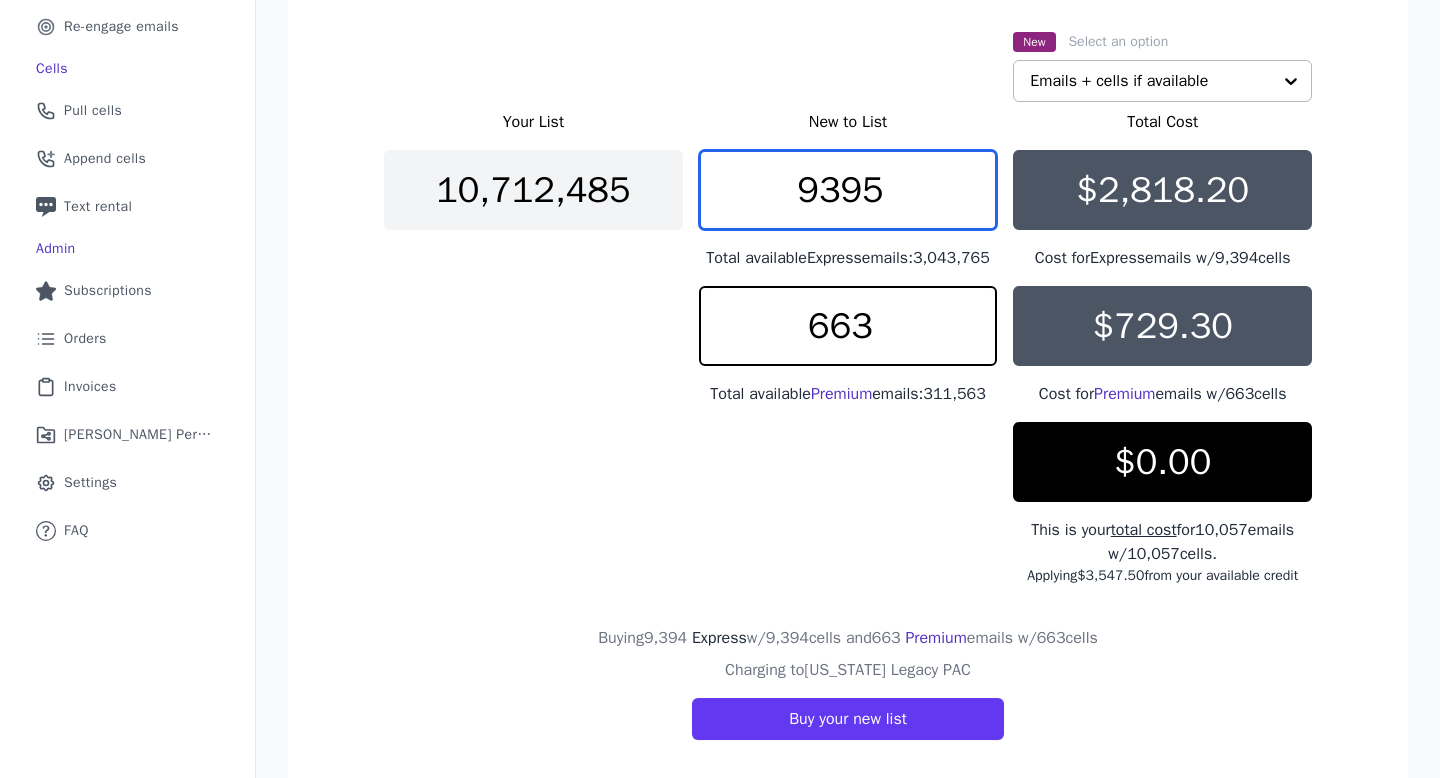 click on "9395" at bounding box center (848, 190) 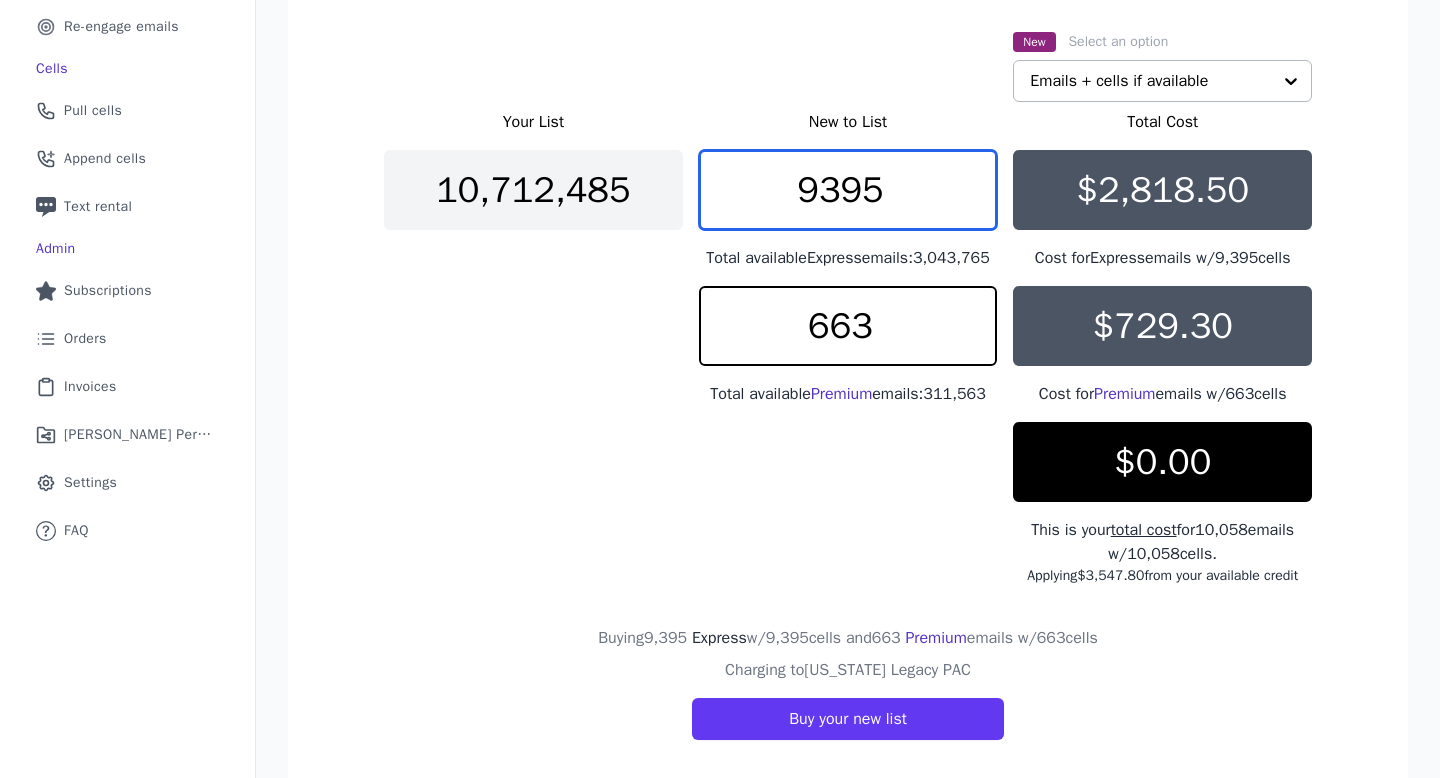 drag, startPoint x: 903, startPoint y: 195, endPoint x: 731, endPoint y: 198, distance: 172.02615 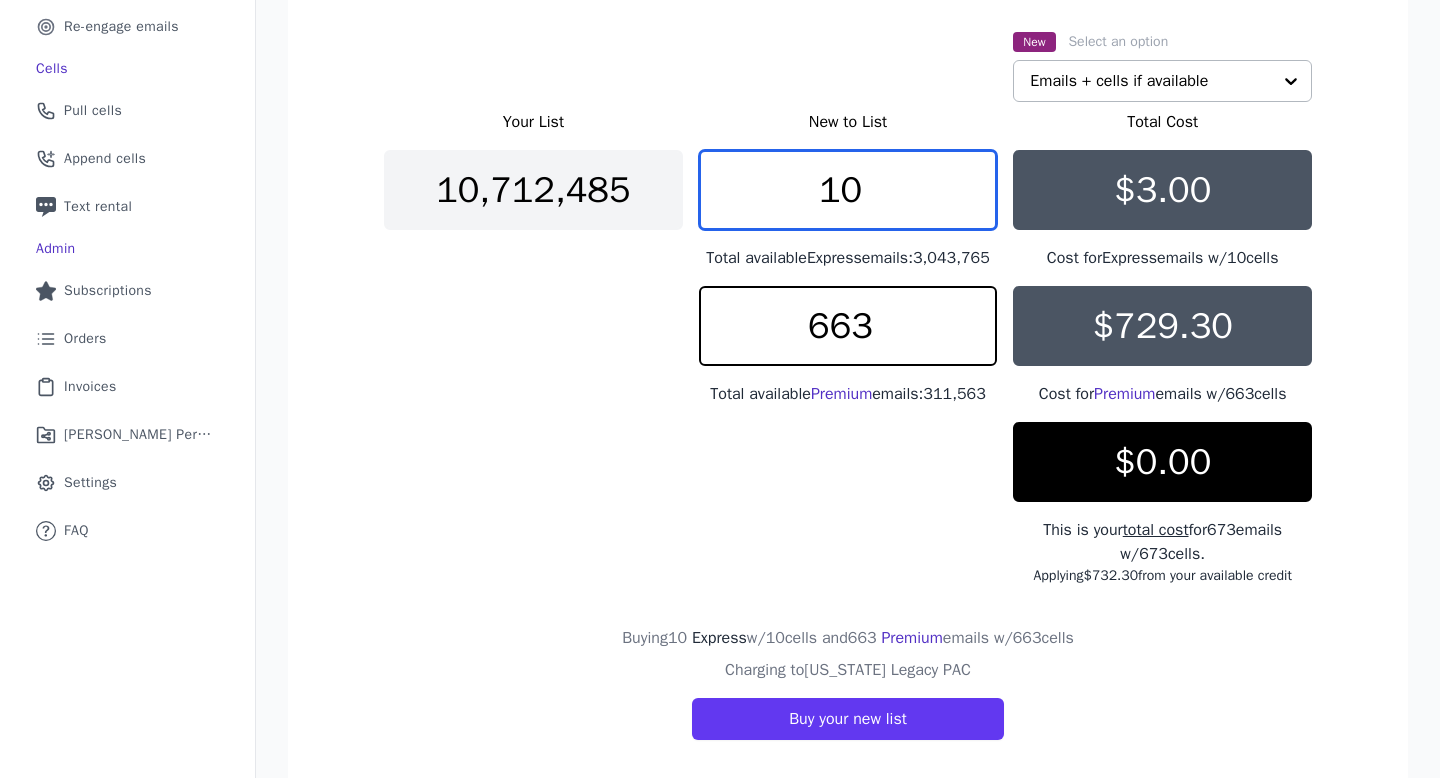 type on "1" 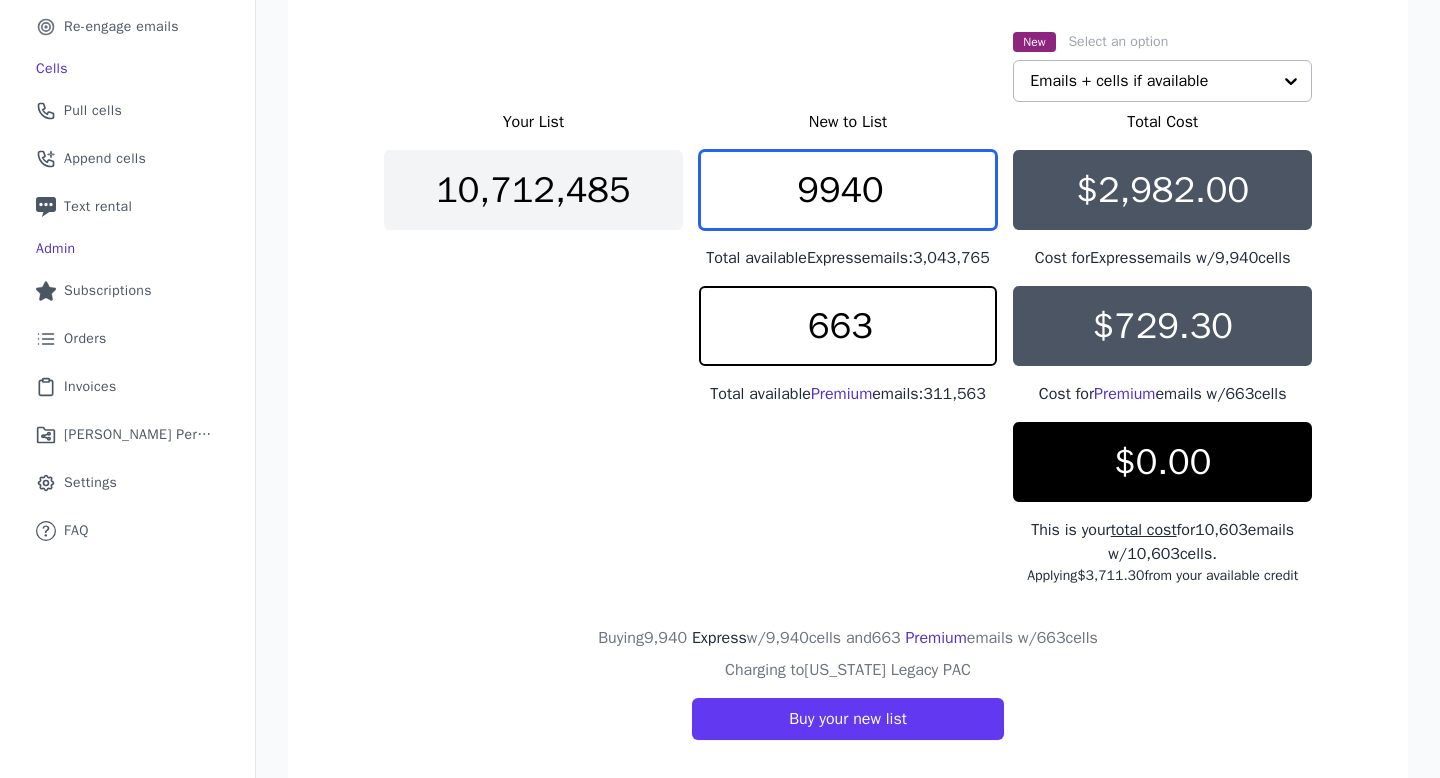 type on "9940" 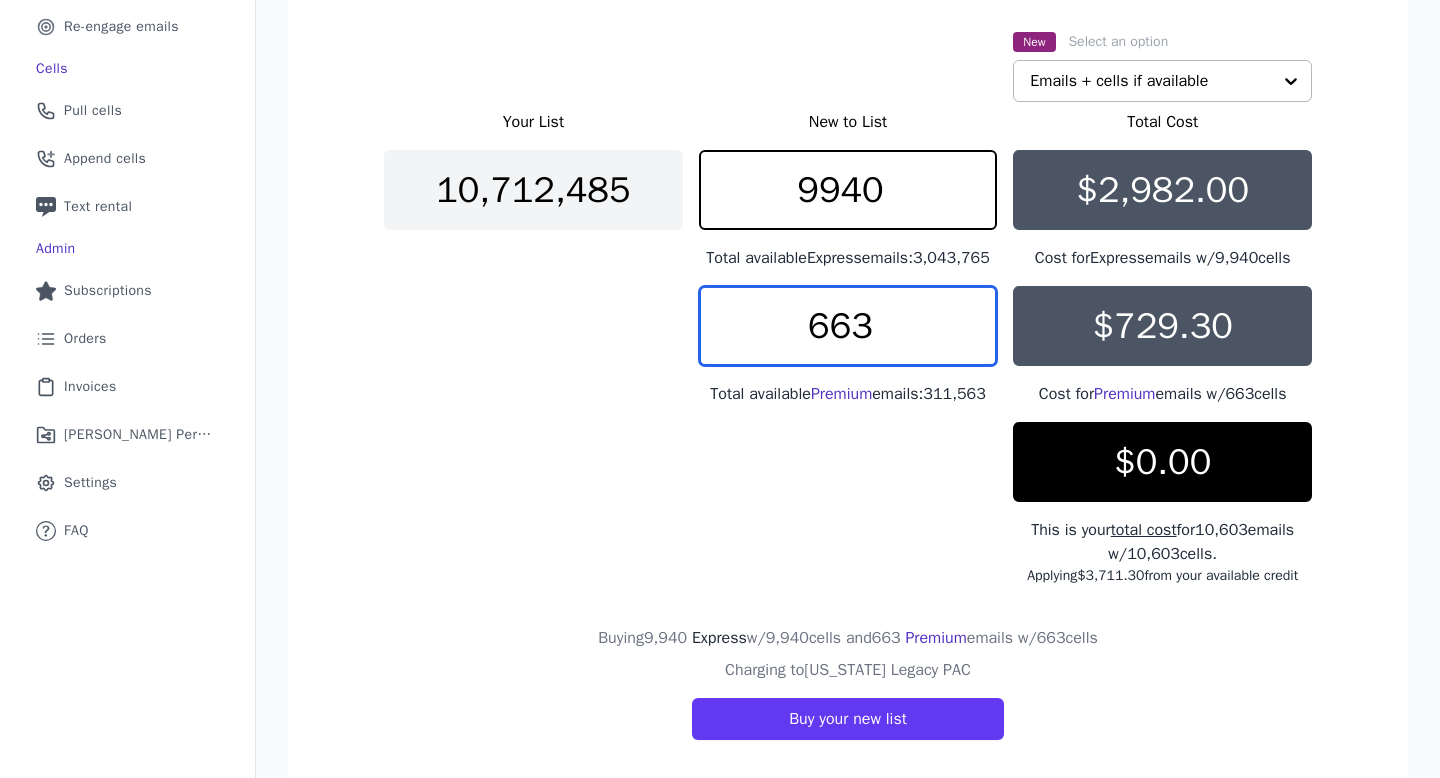 drag, startPoint x: 874, startPoint y: 341, endPoint x: 814, endPoint y: 346, distance: 60.207973 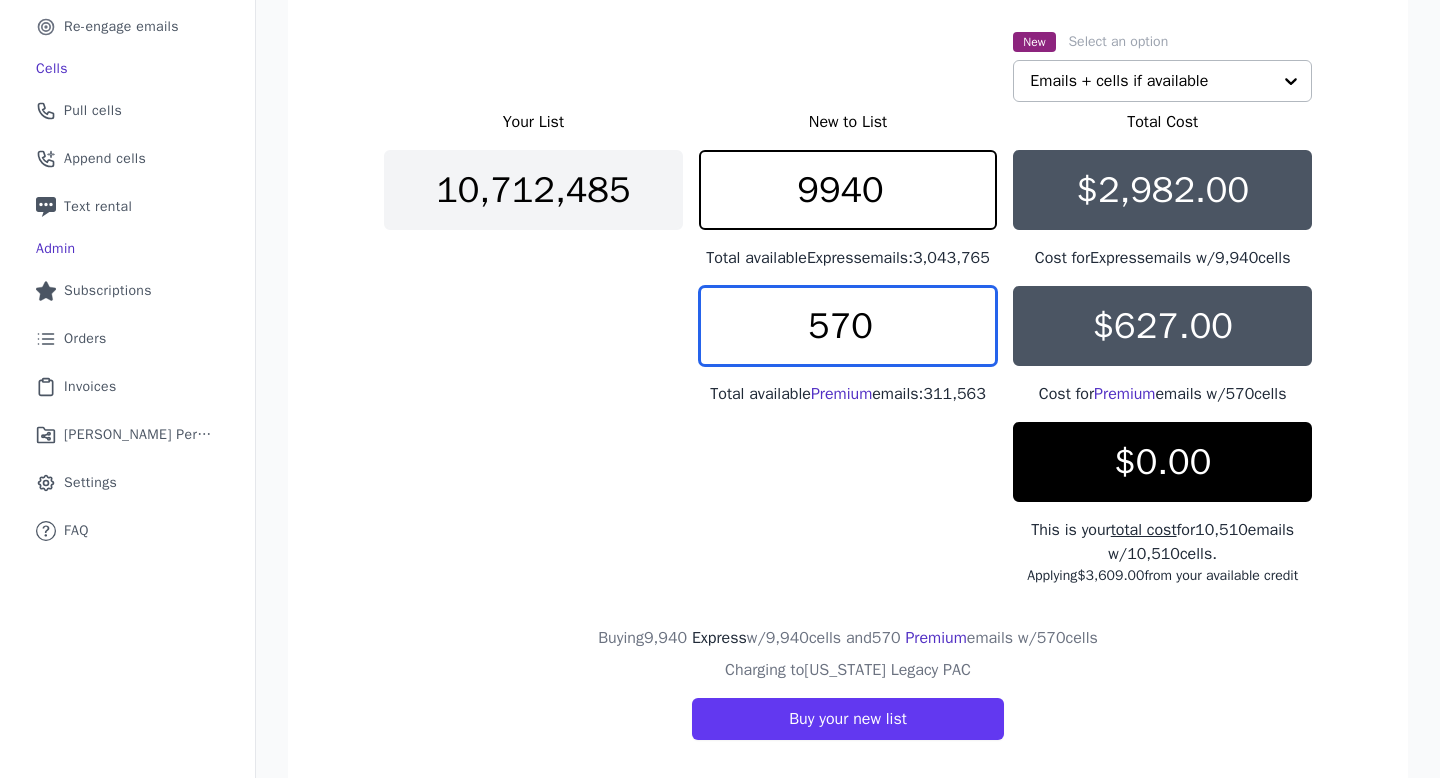 type on "570" 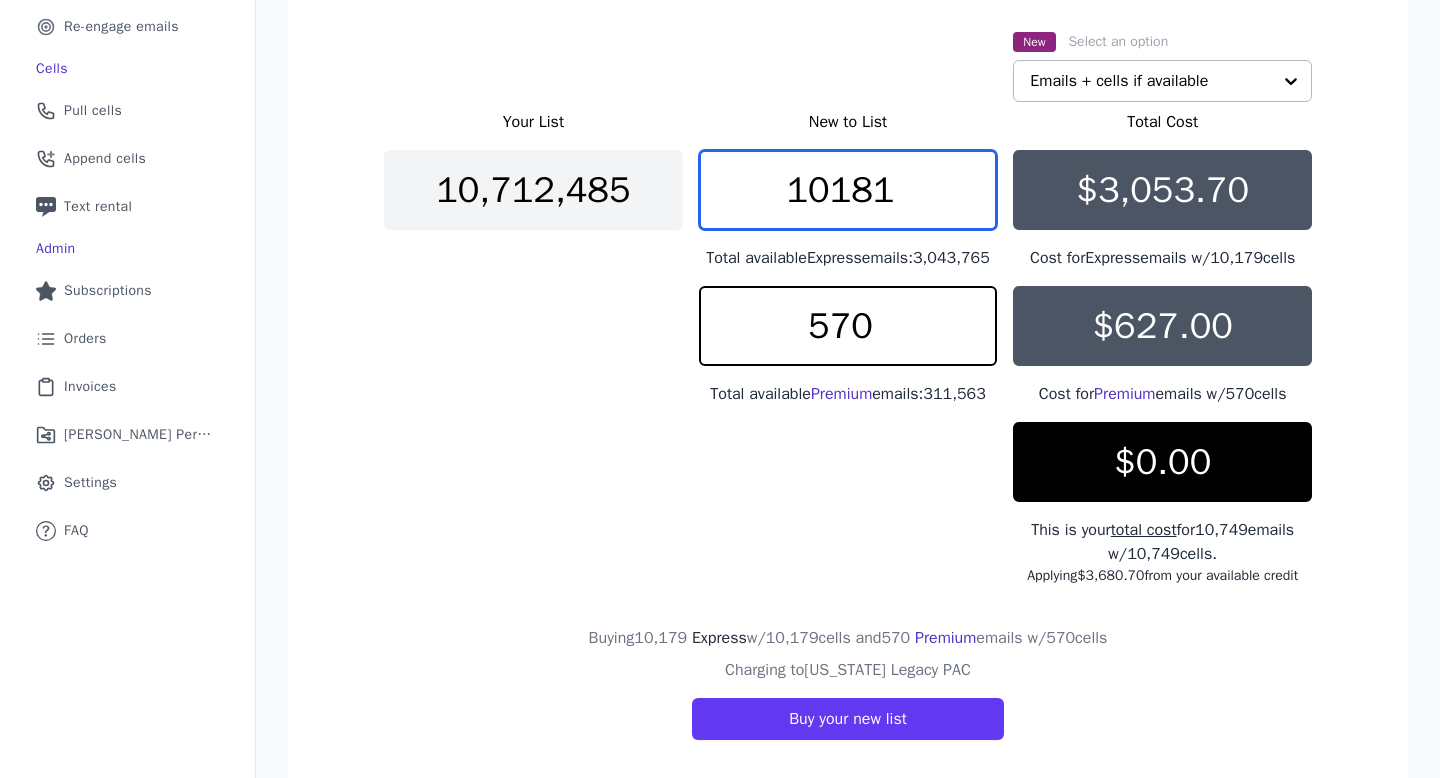 click on "10181" at bounding box center [848, 190] 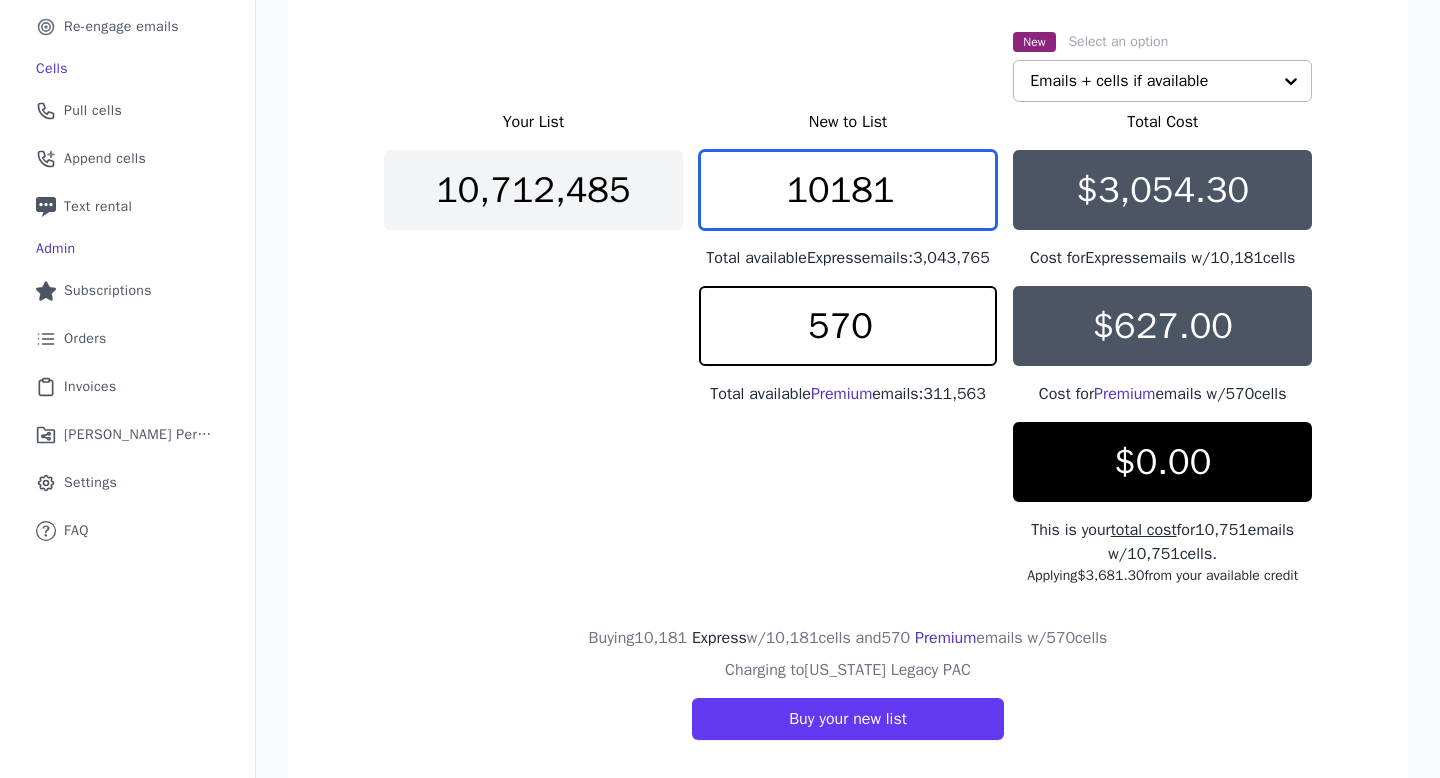 drag, startPoint x: 916, startPoint y: 194, endPoint x: 816, endPoint y: 196, distance: 100.02 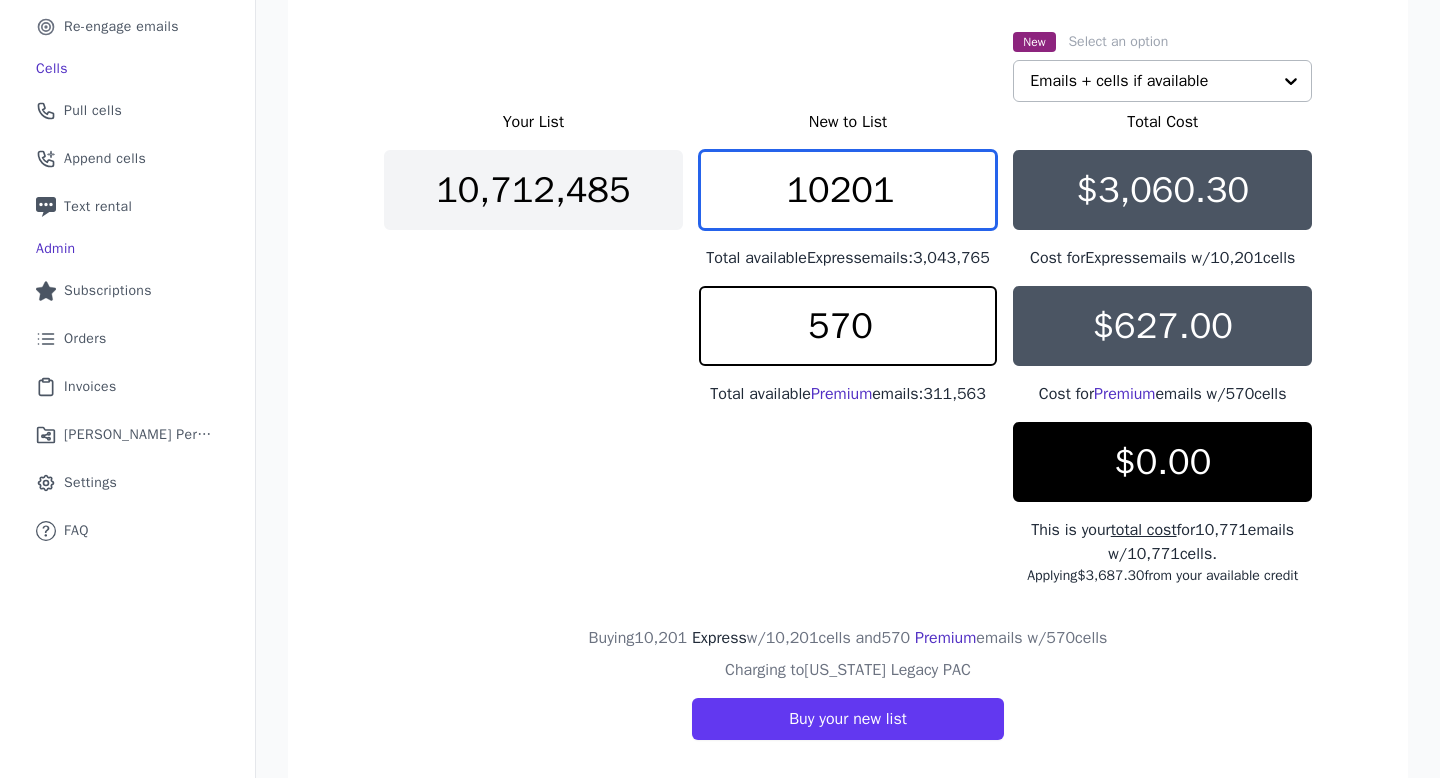 click on "10201" at bounding box center (848, 190) 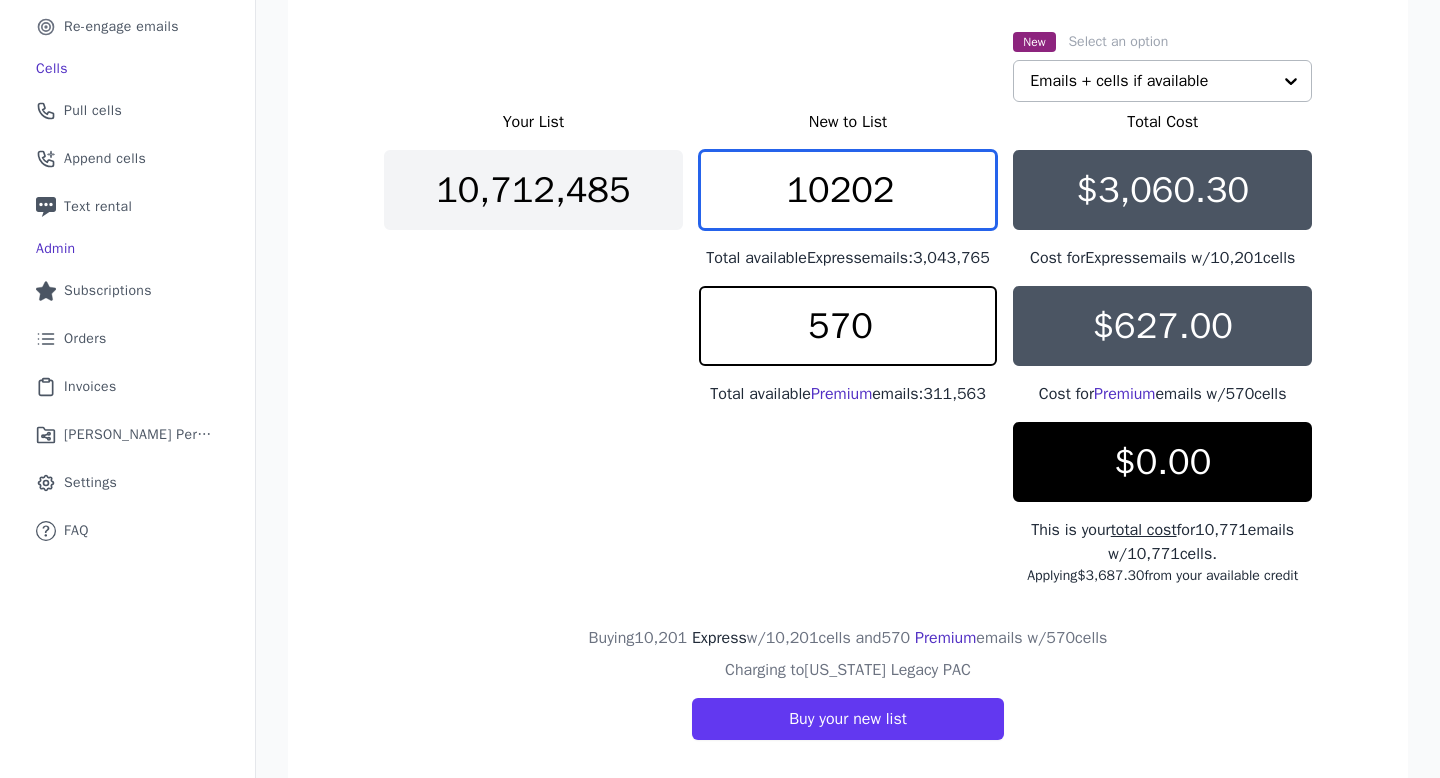 click on "10202" at bounding box center (848, 190) 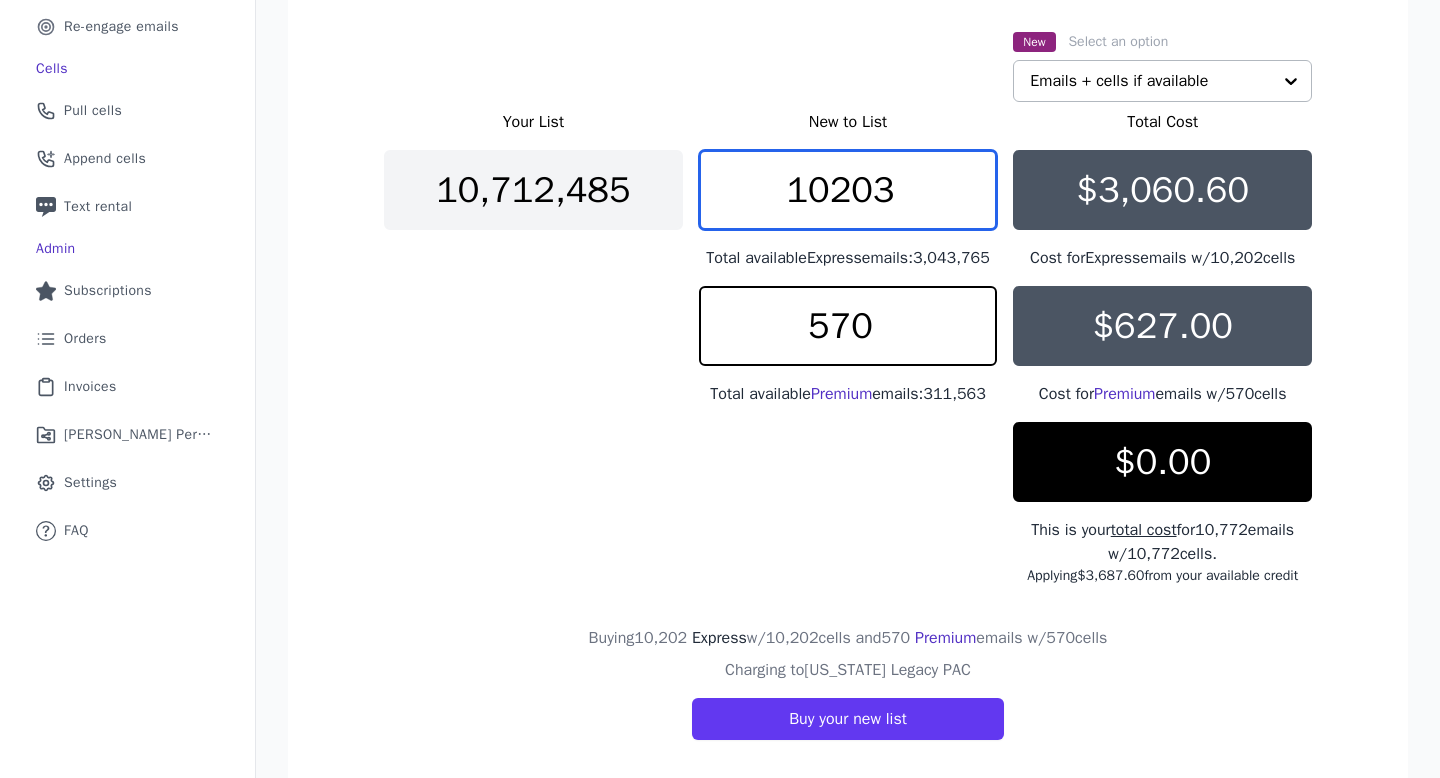 click on "10203" at bounding box center [848, 190] 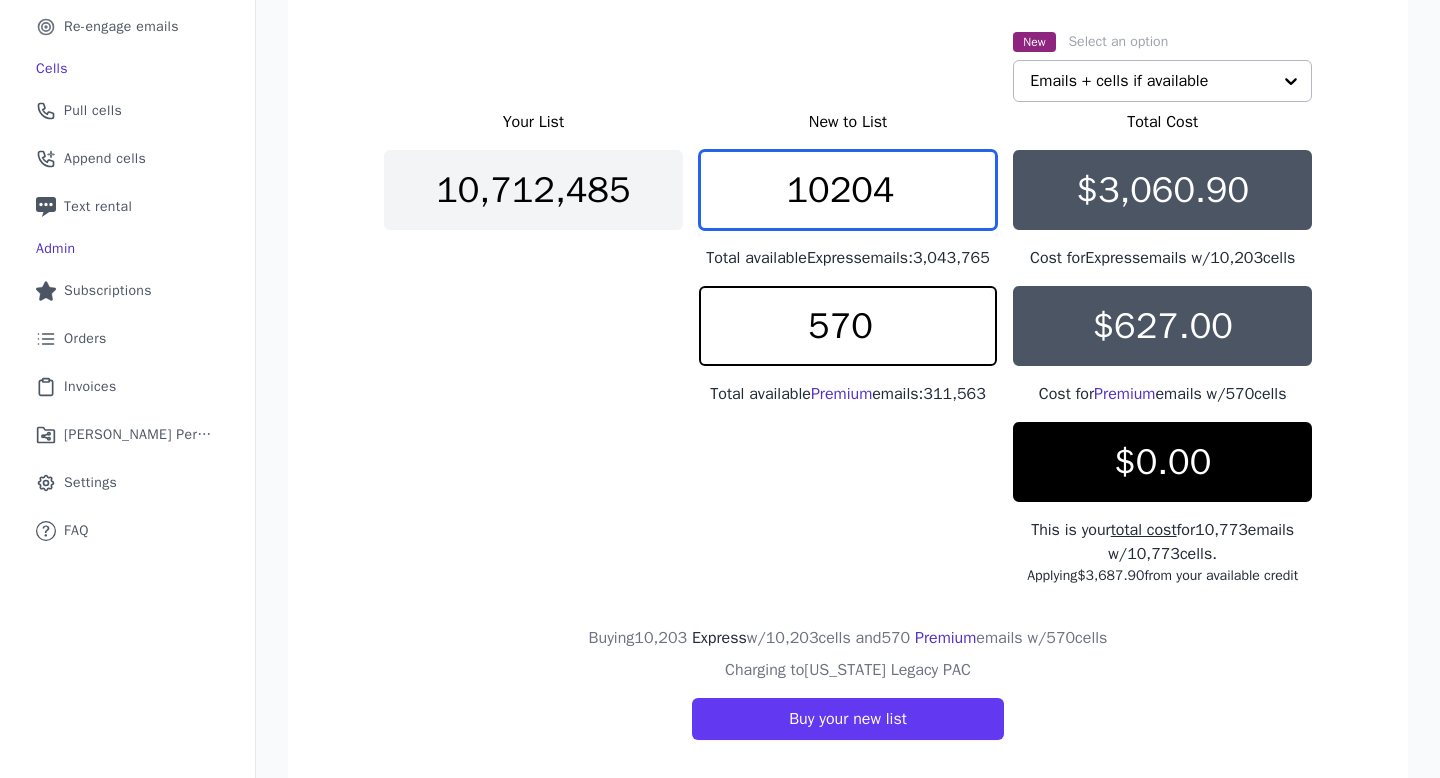 click on "10204" at bounding box center [848, 190] 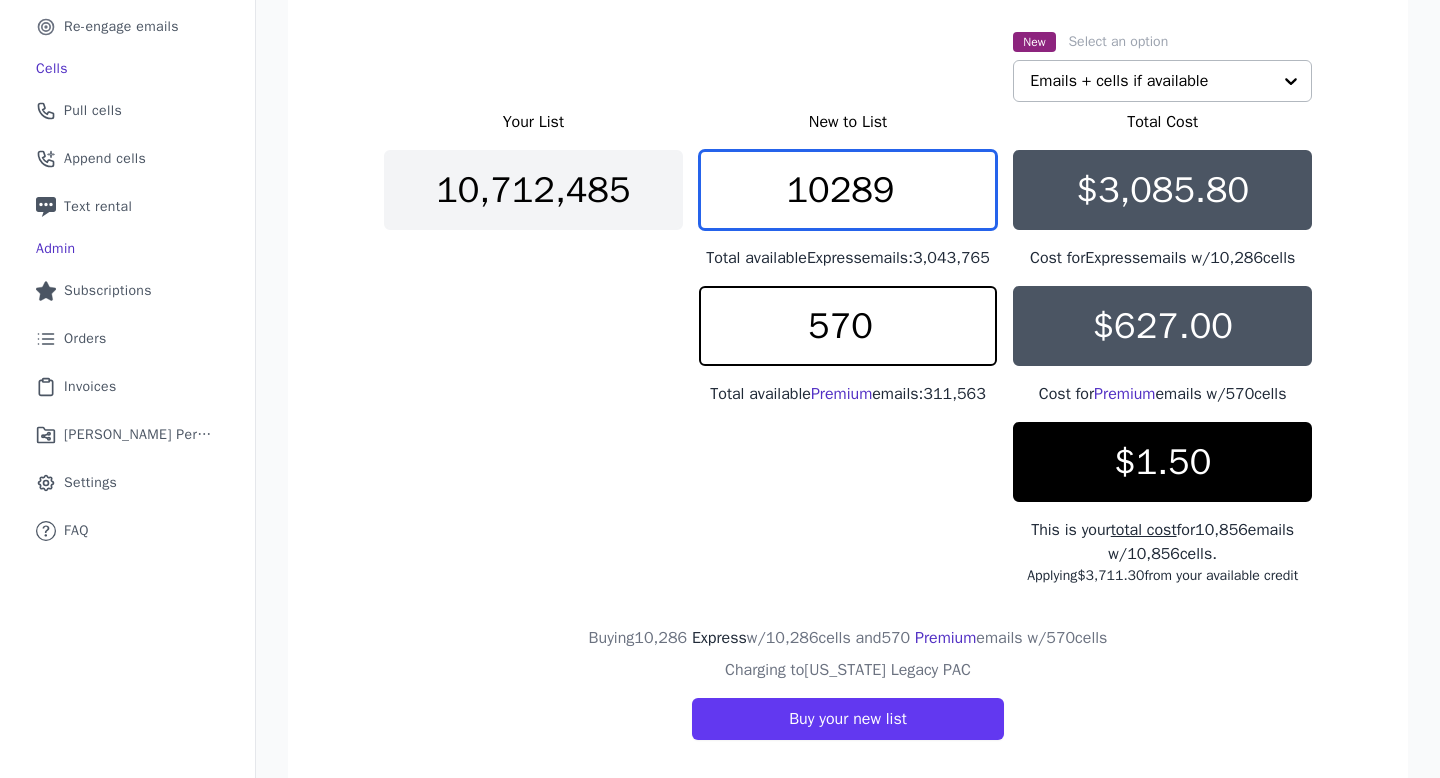 click on "10289" at bounding box center (848, 190) 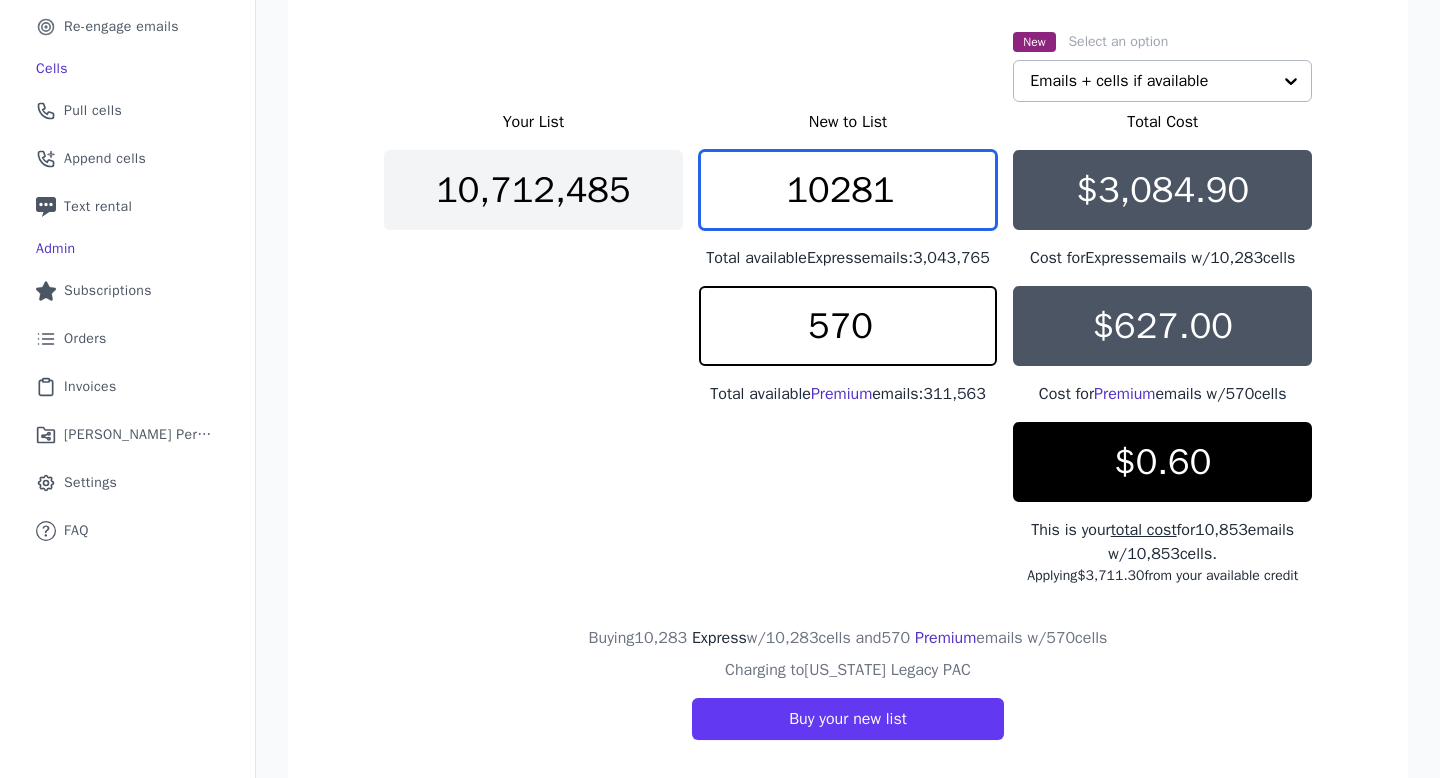 click on "10281" at bounding box center (848, 190) 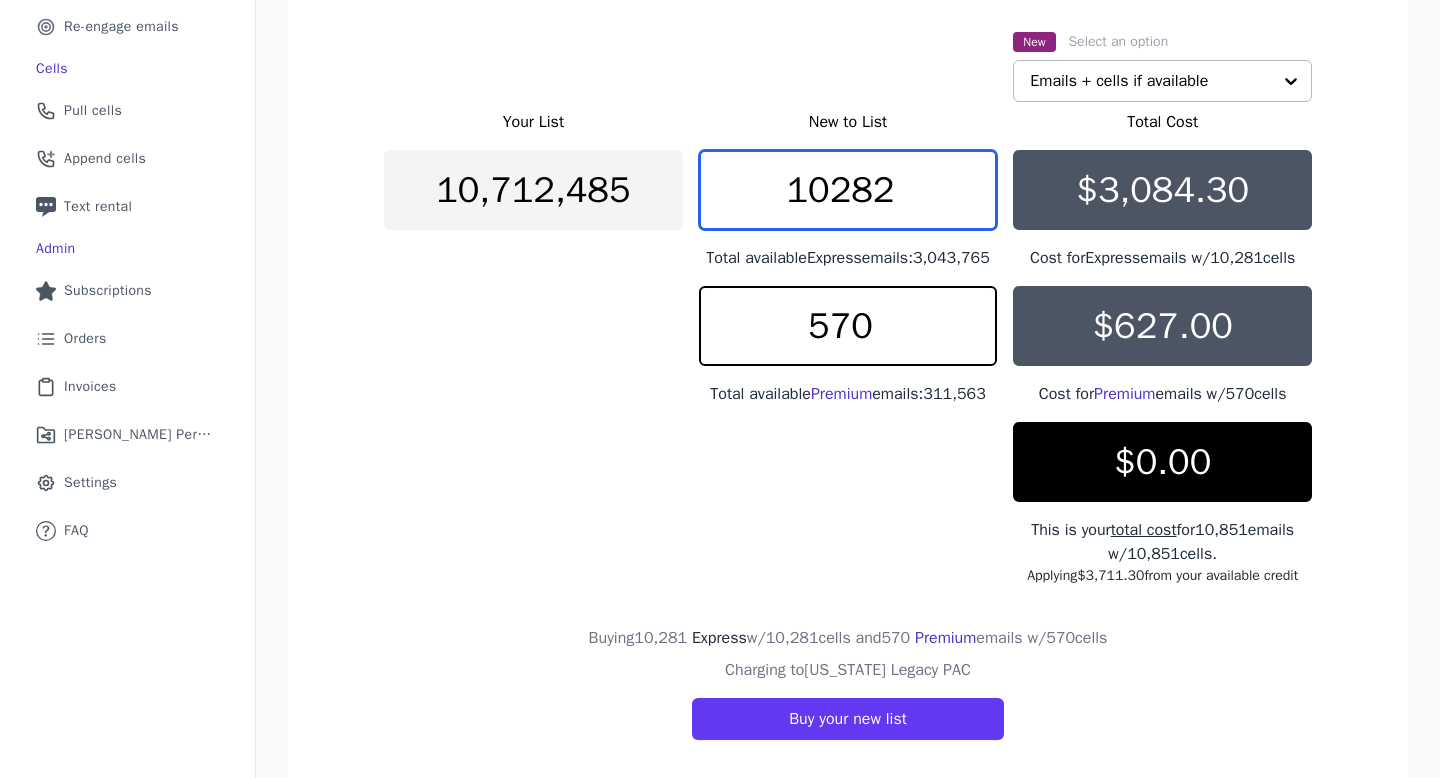 click on "10282" at bounding box center [848, 190] 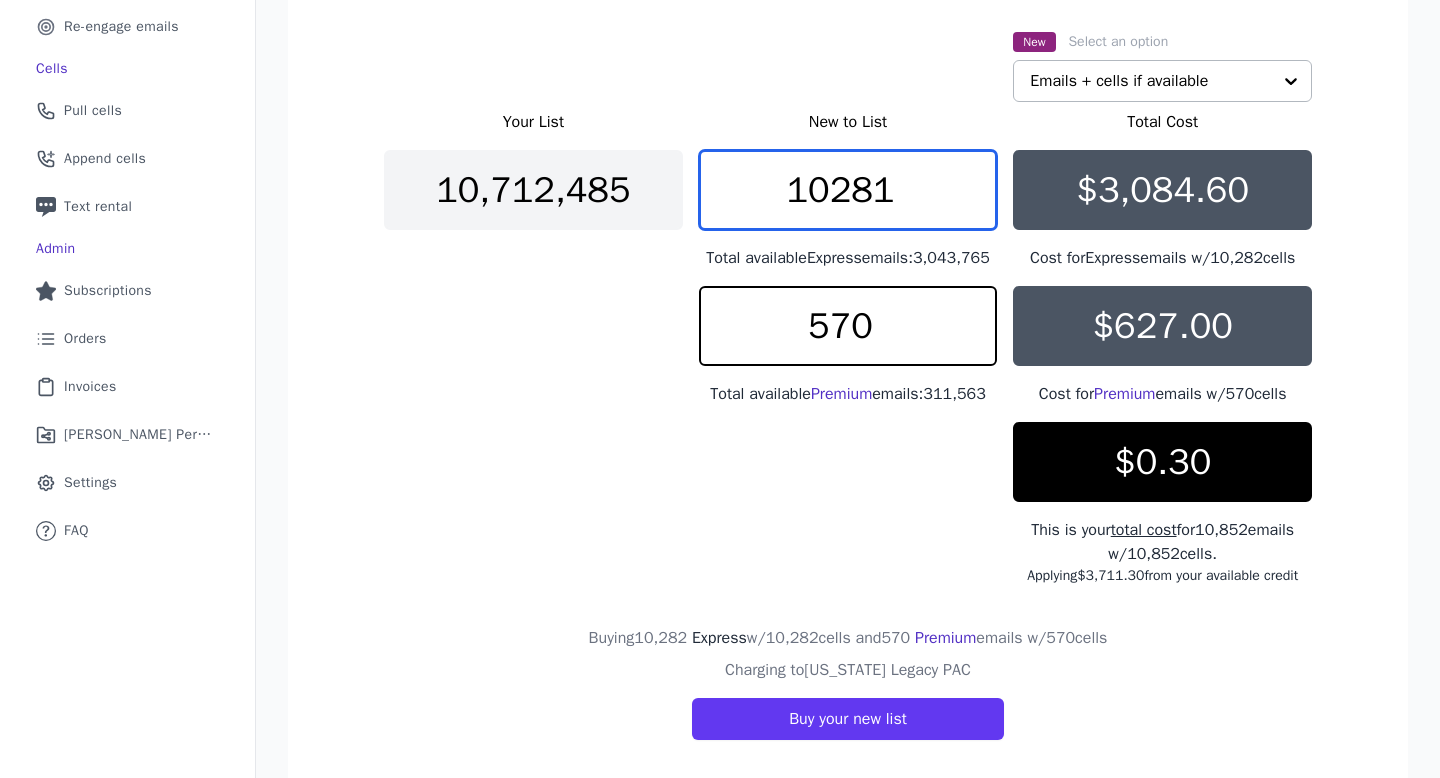 type on "10281" 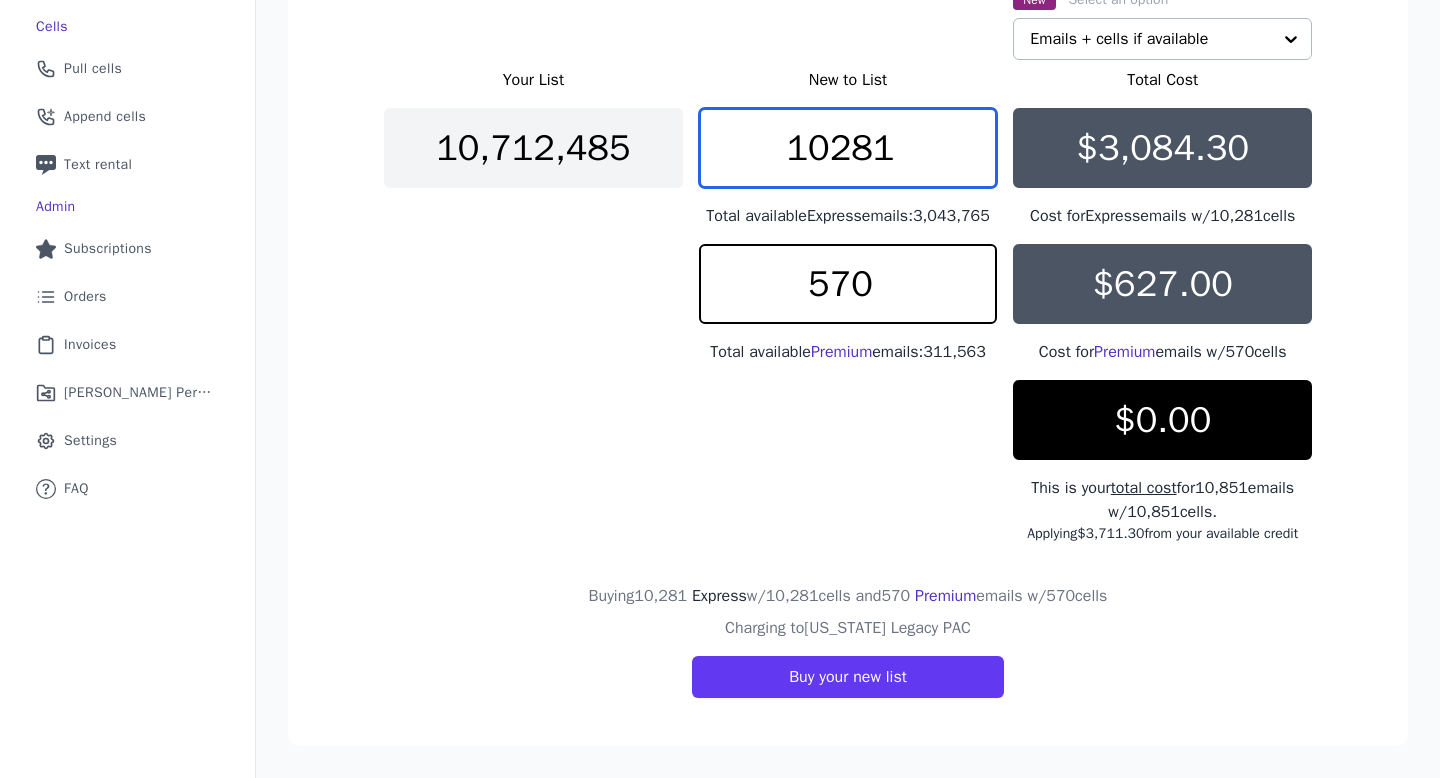 scroll, scrollTop: 441, scrollLeft: 0, axis: vertical 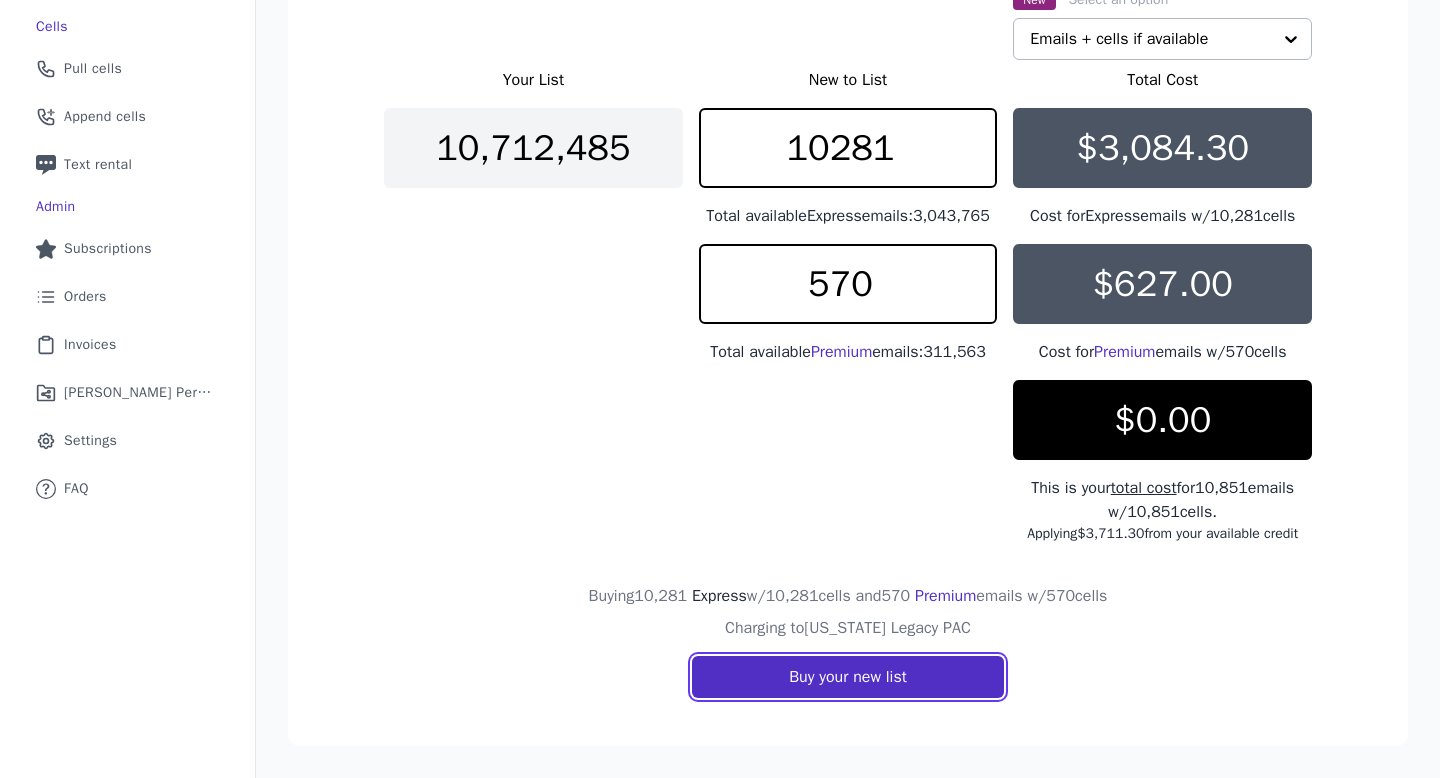 click on "Buy your new list" at bounding box center (848, 677) 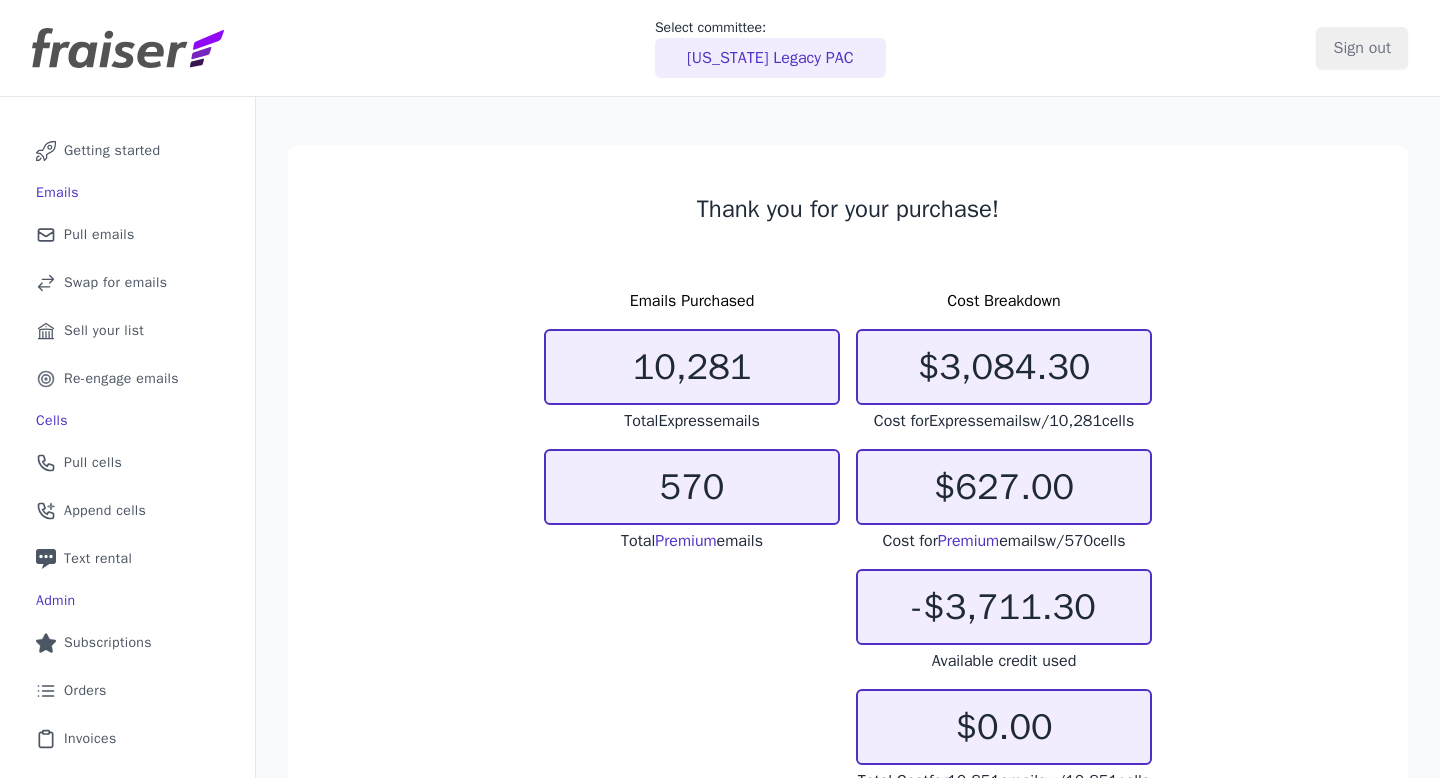scroll, scrollTop: 0, scrollLeft: 0, axis: both 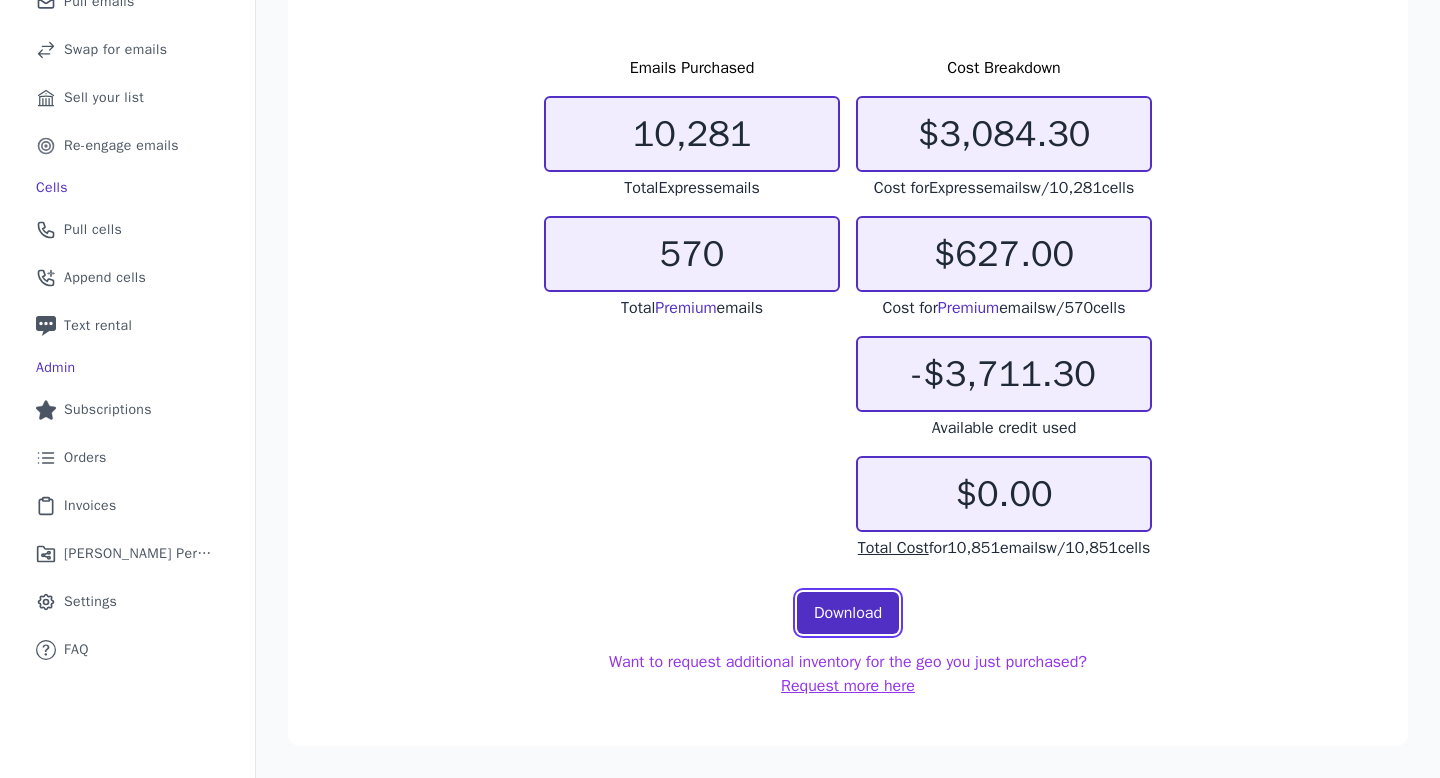 click on "Download" at bounding box center (848, 613) 